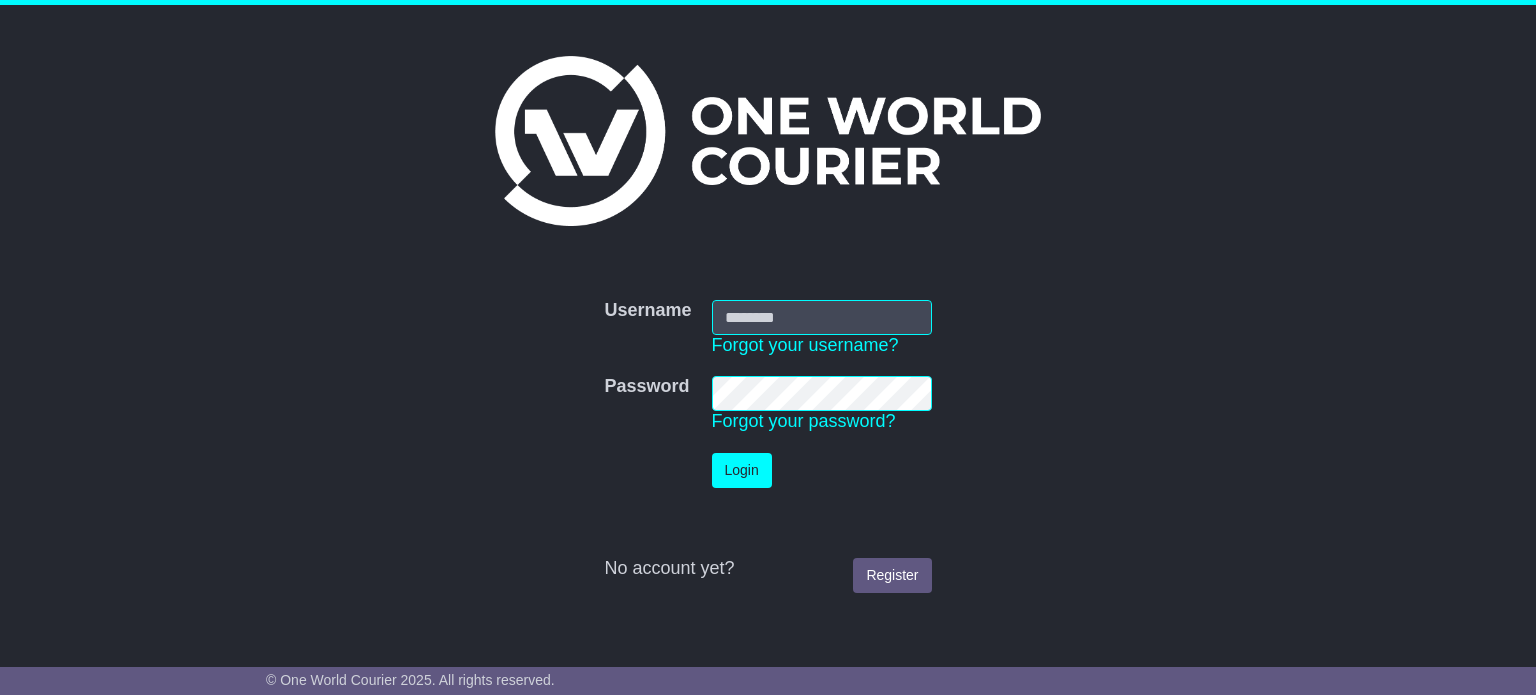 scroll, scrollTop: 0, scrollLeft: 0, axis: both 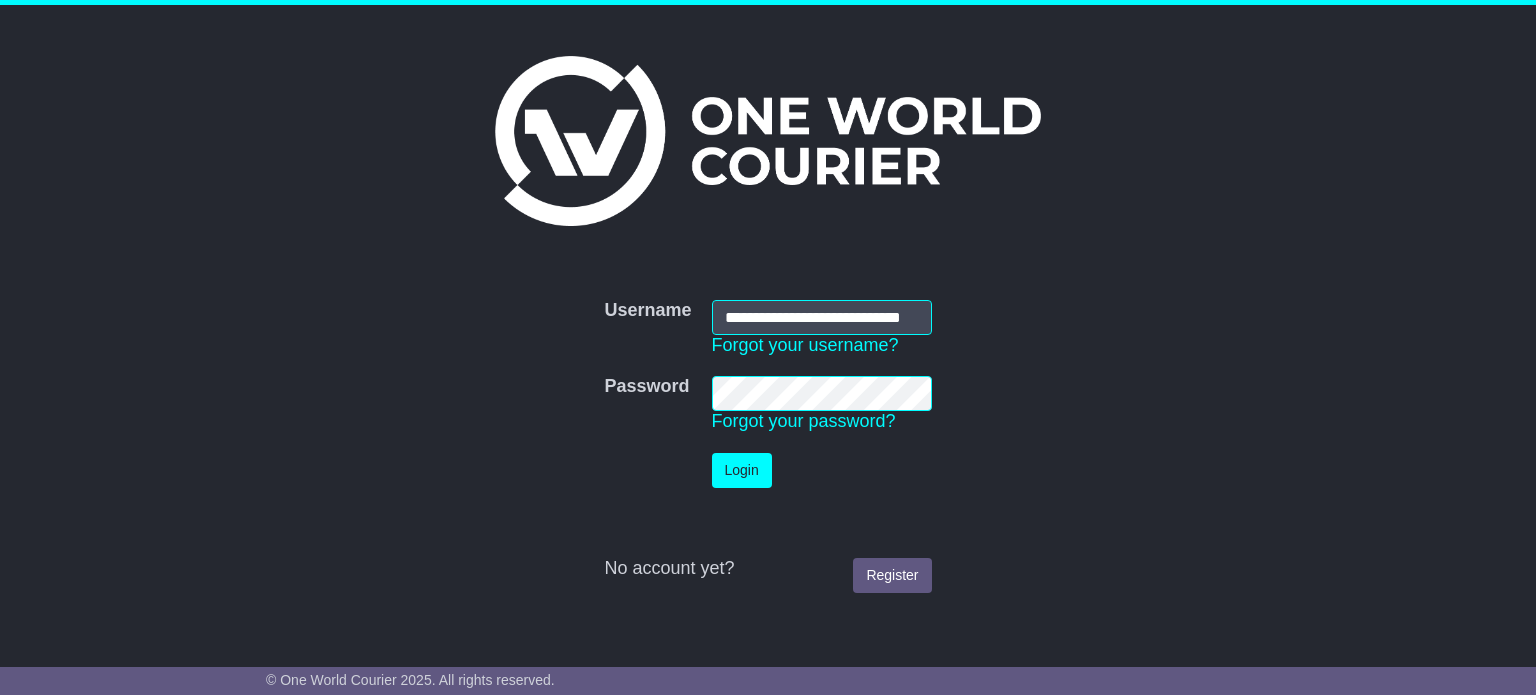 click on "Login" at bounding box center [742, 470] 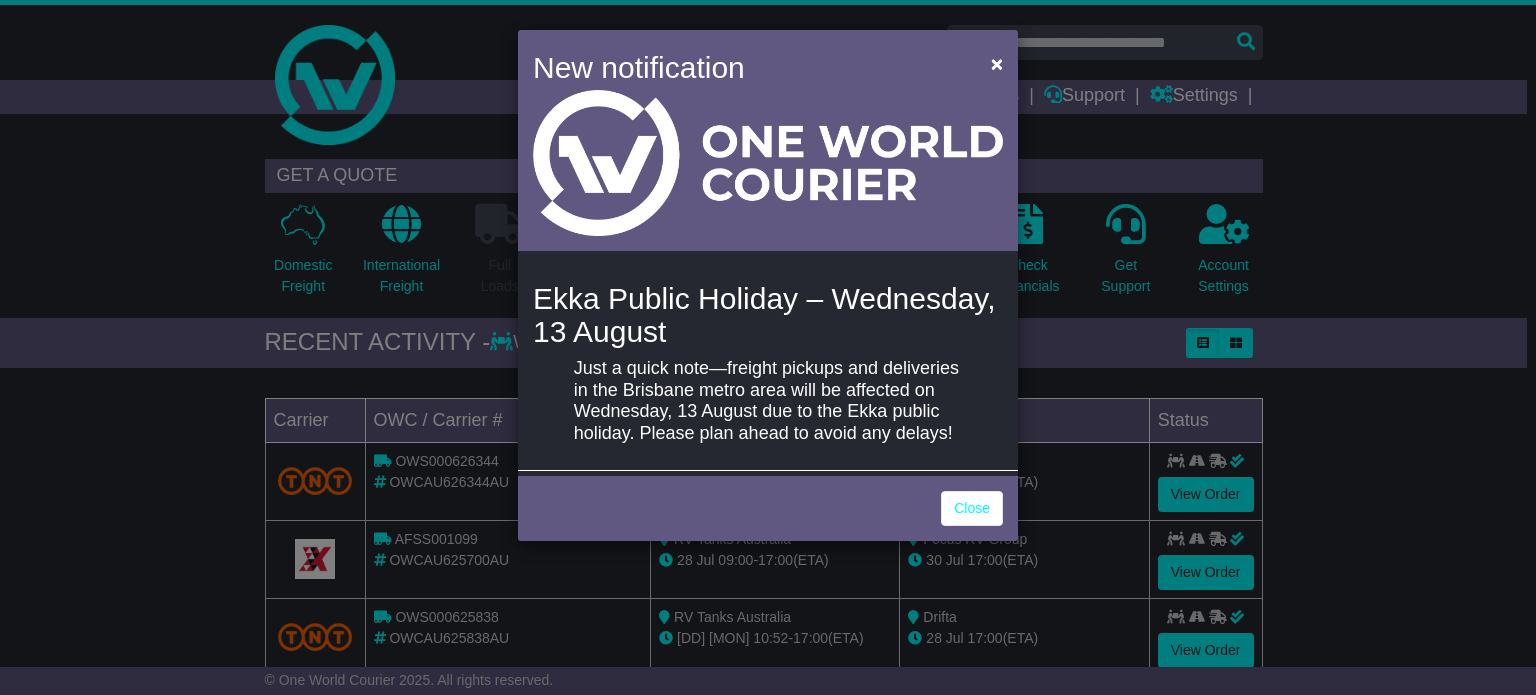 scroll, scrollTop: 0, scrollLeft: 0, axis: both 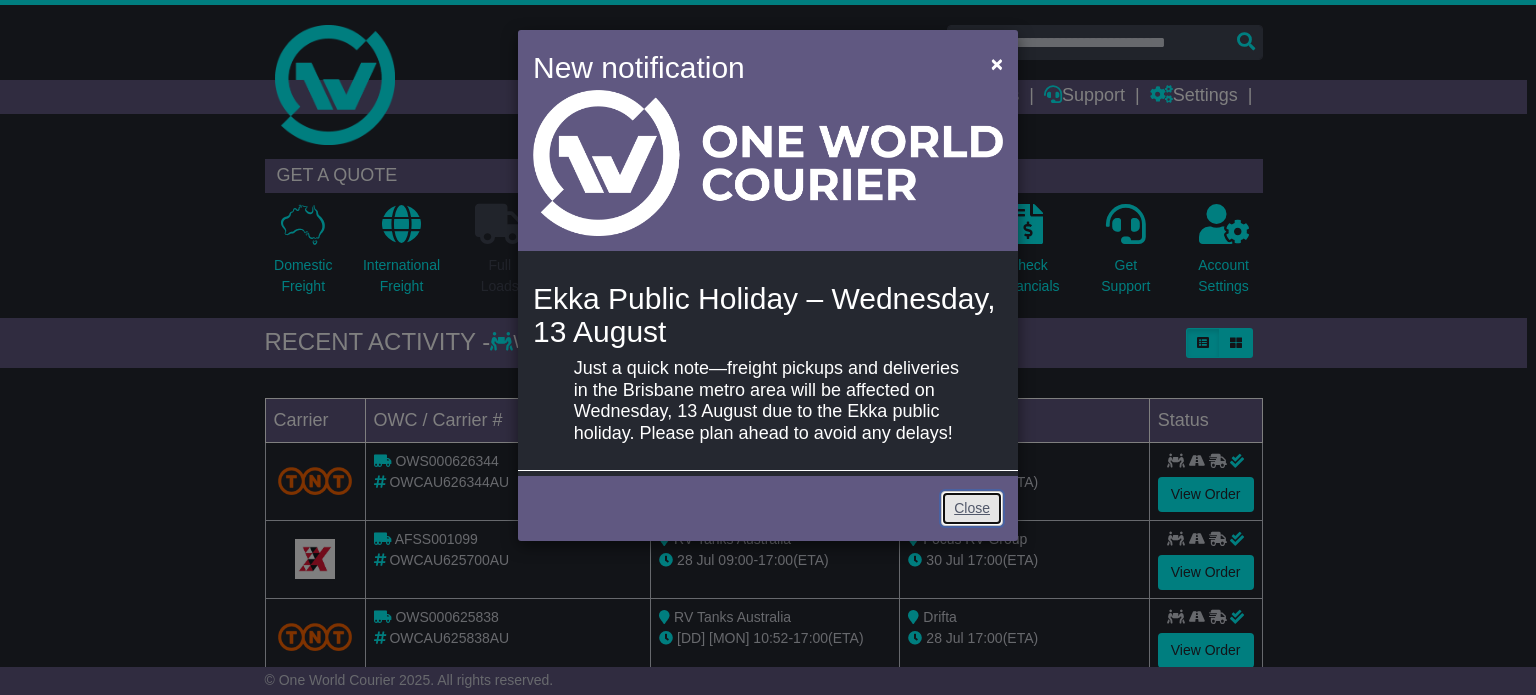 click on "Close" at bounding box center [972, 508] 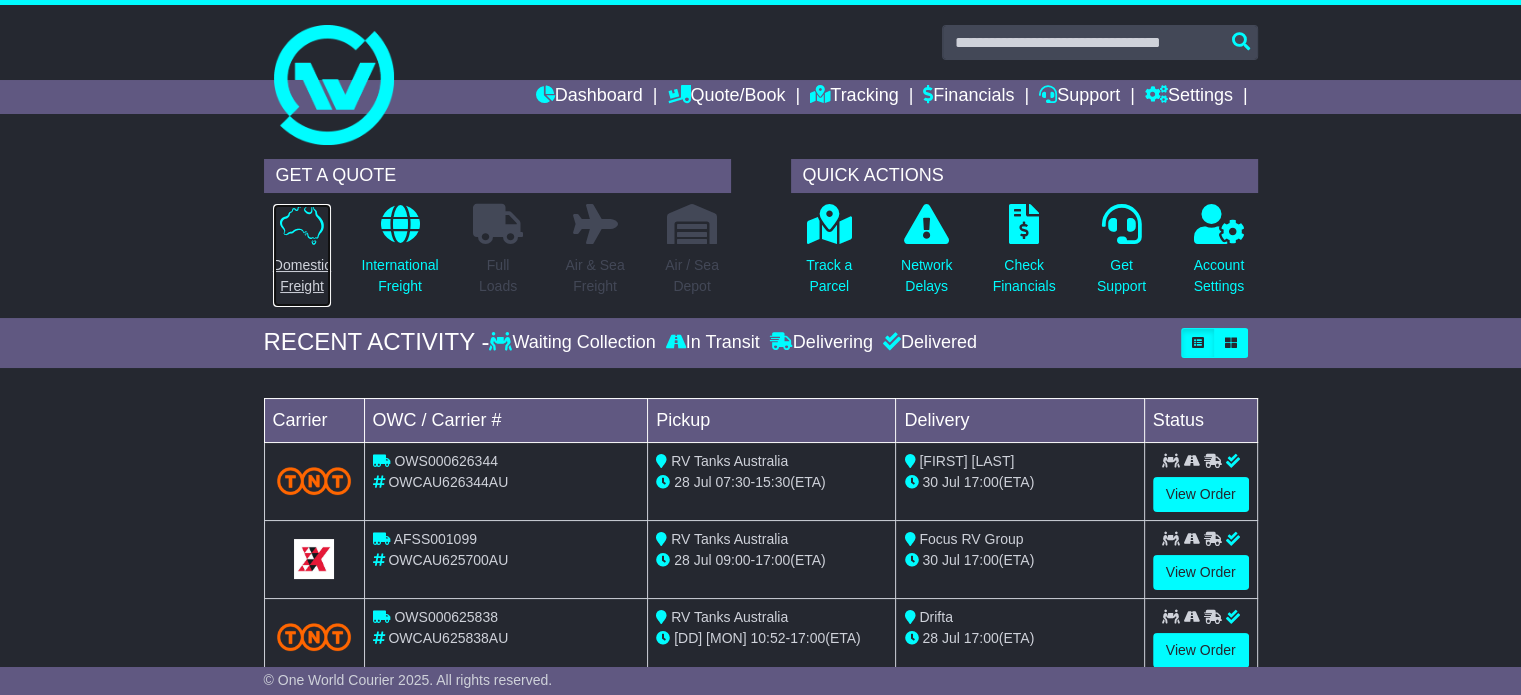click at bounding box center (302, 224) 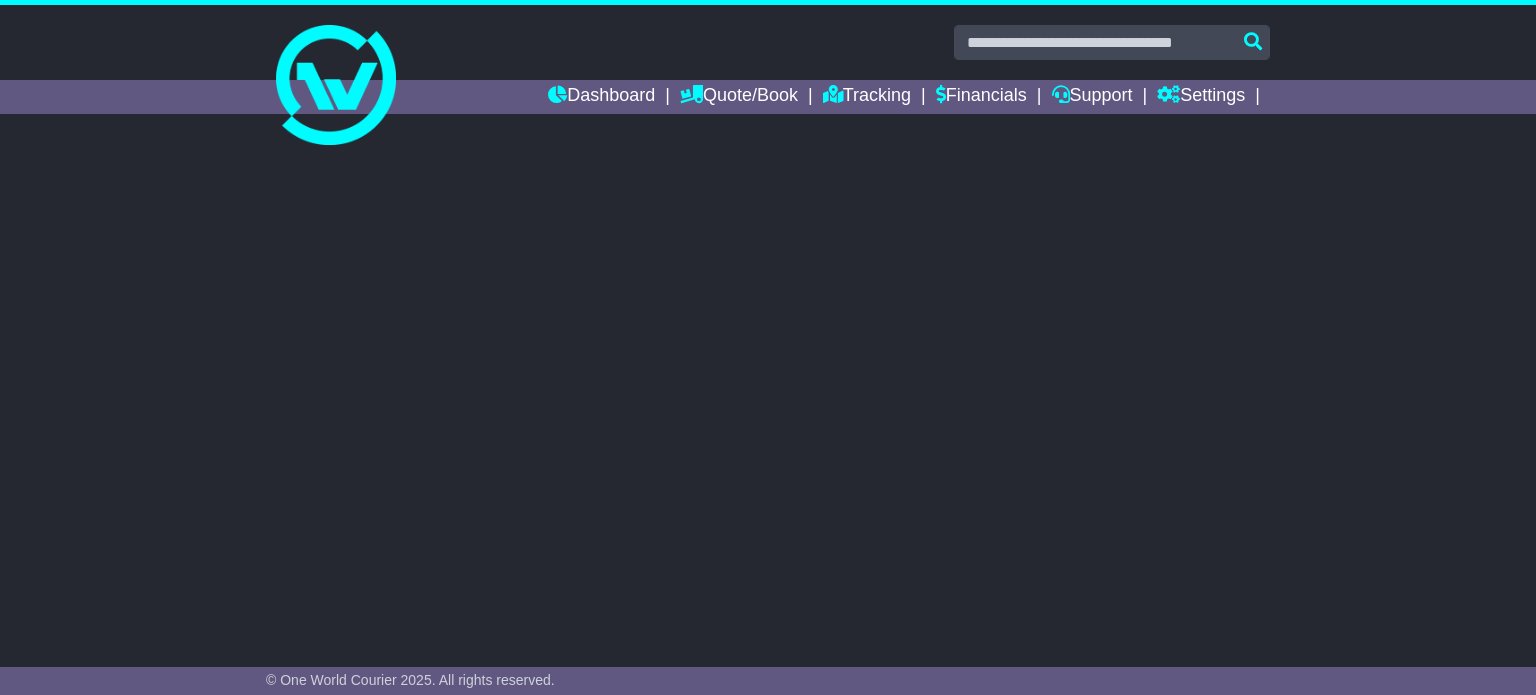 scroll, scrollTop: 0, scrollLeft: 0, axis: both 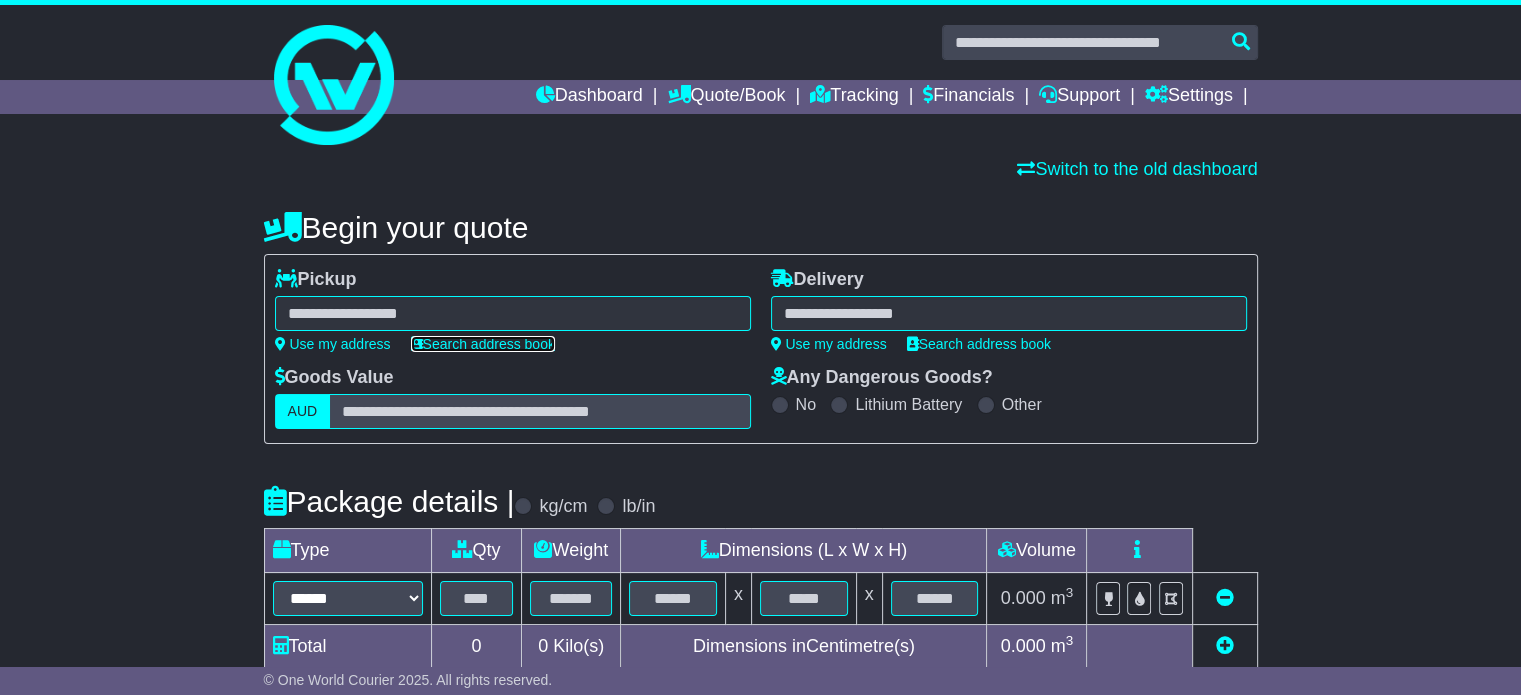click on "Search address book" at bounding box center [483, 344] 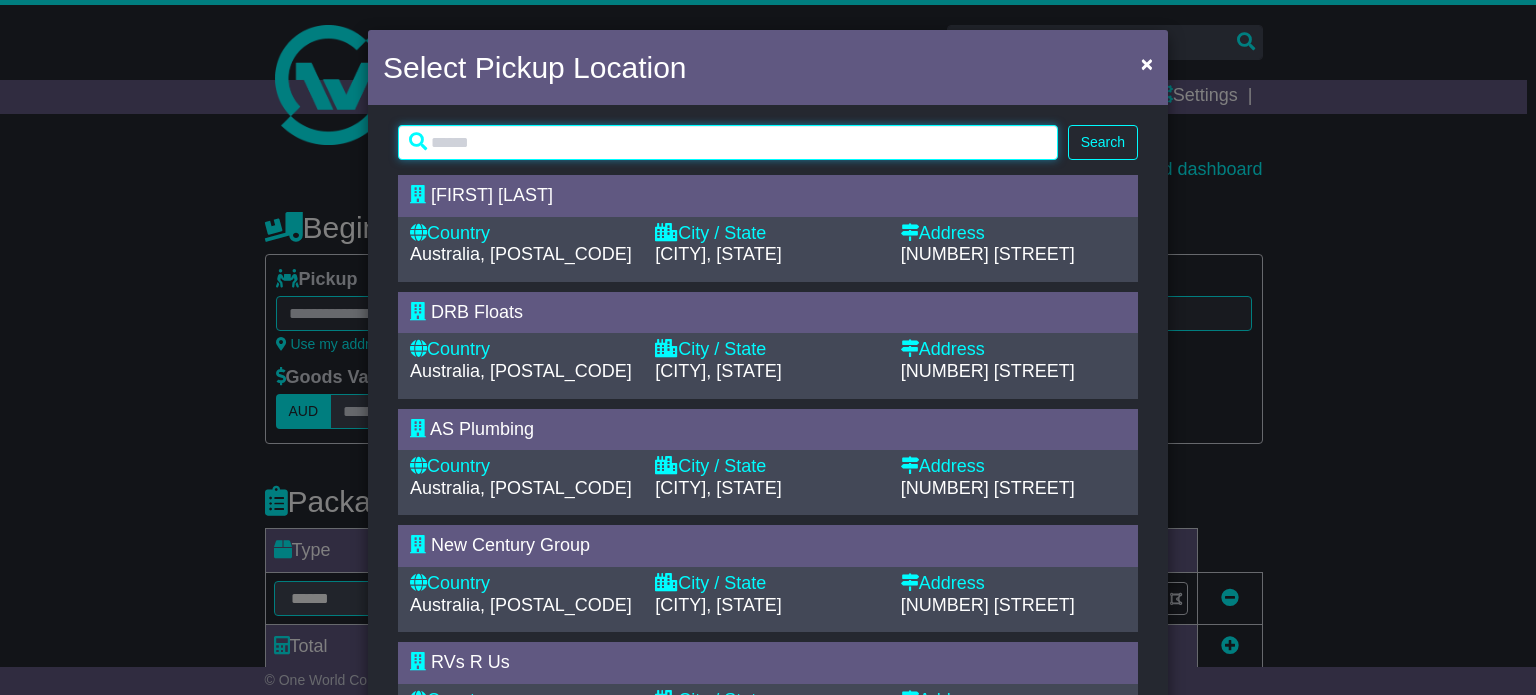 click at bounding box center [728, 142] 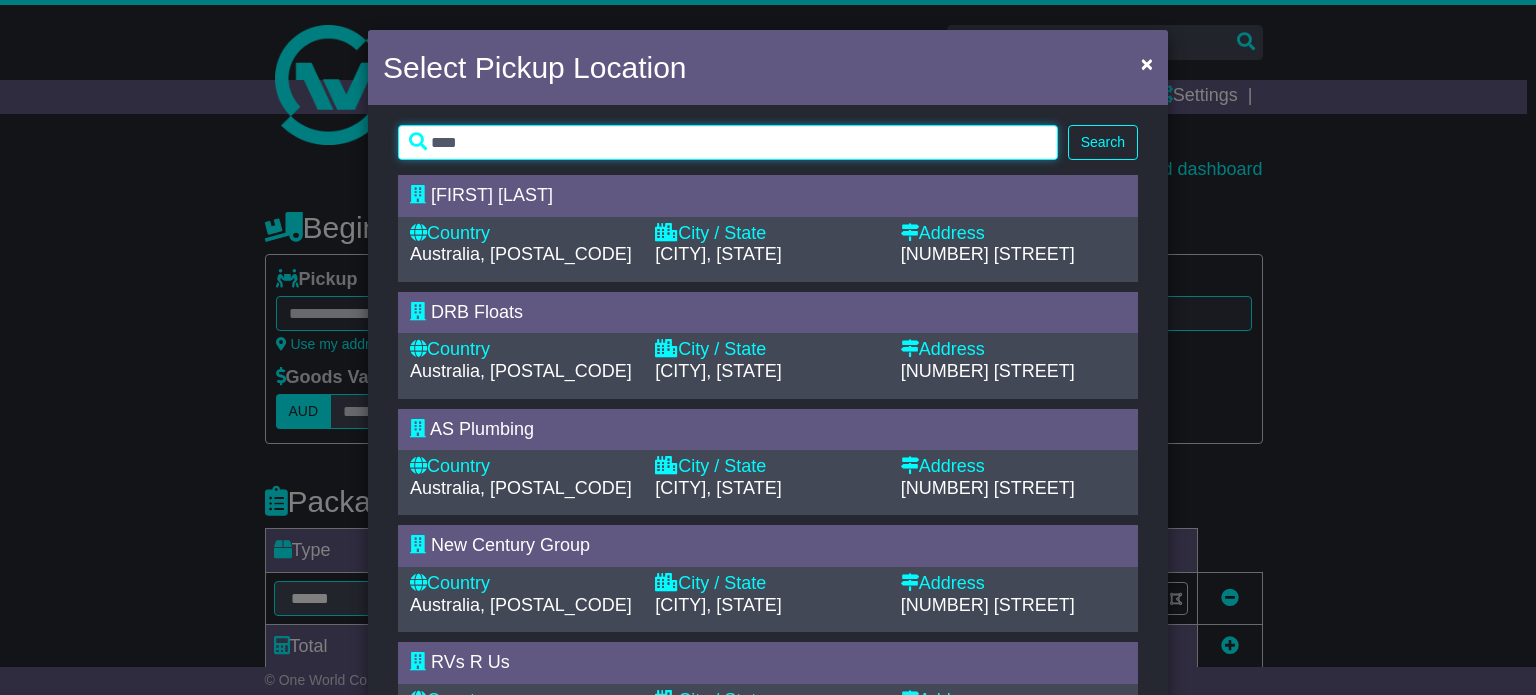 type on "****" 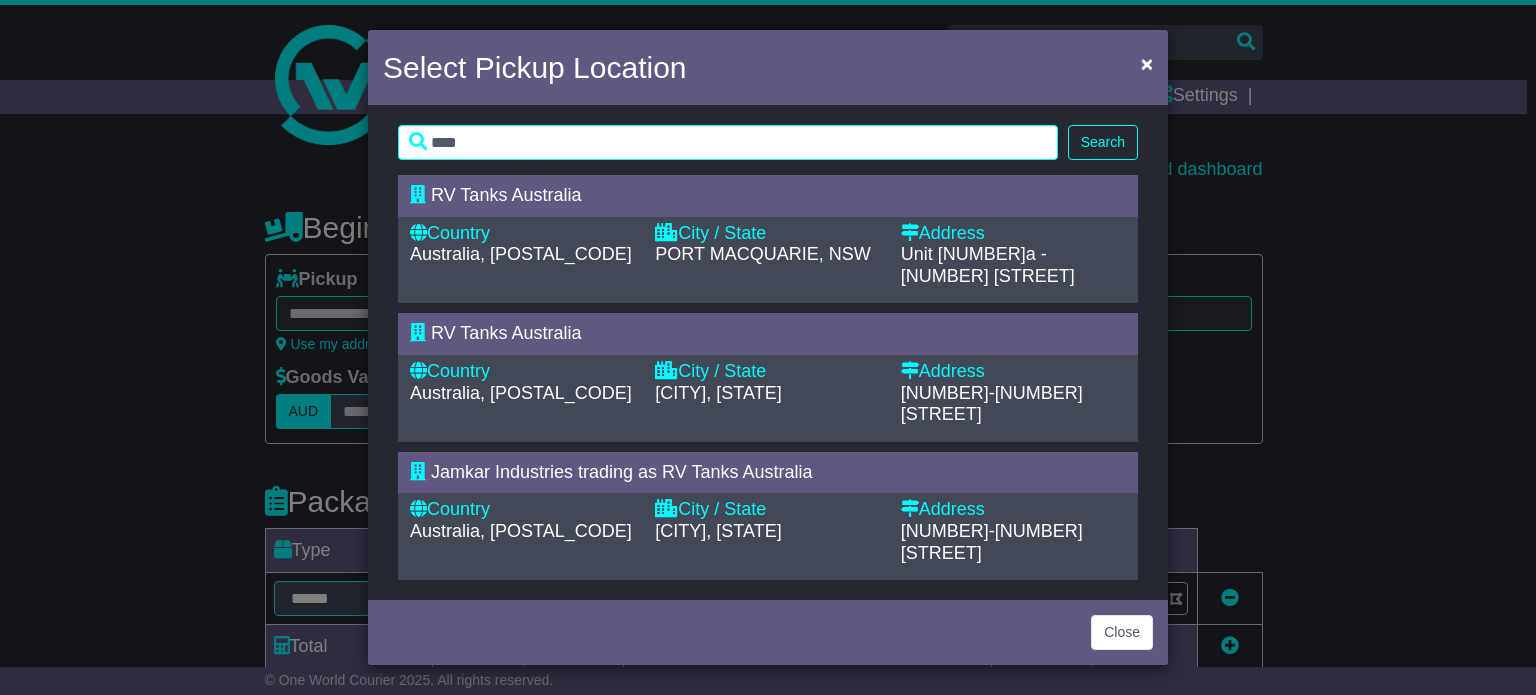 click on "City / State" at bounding box center (767, 372) 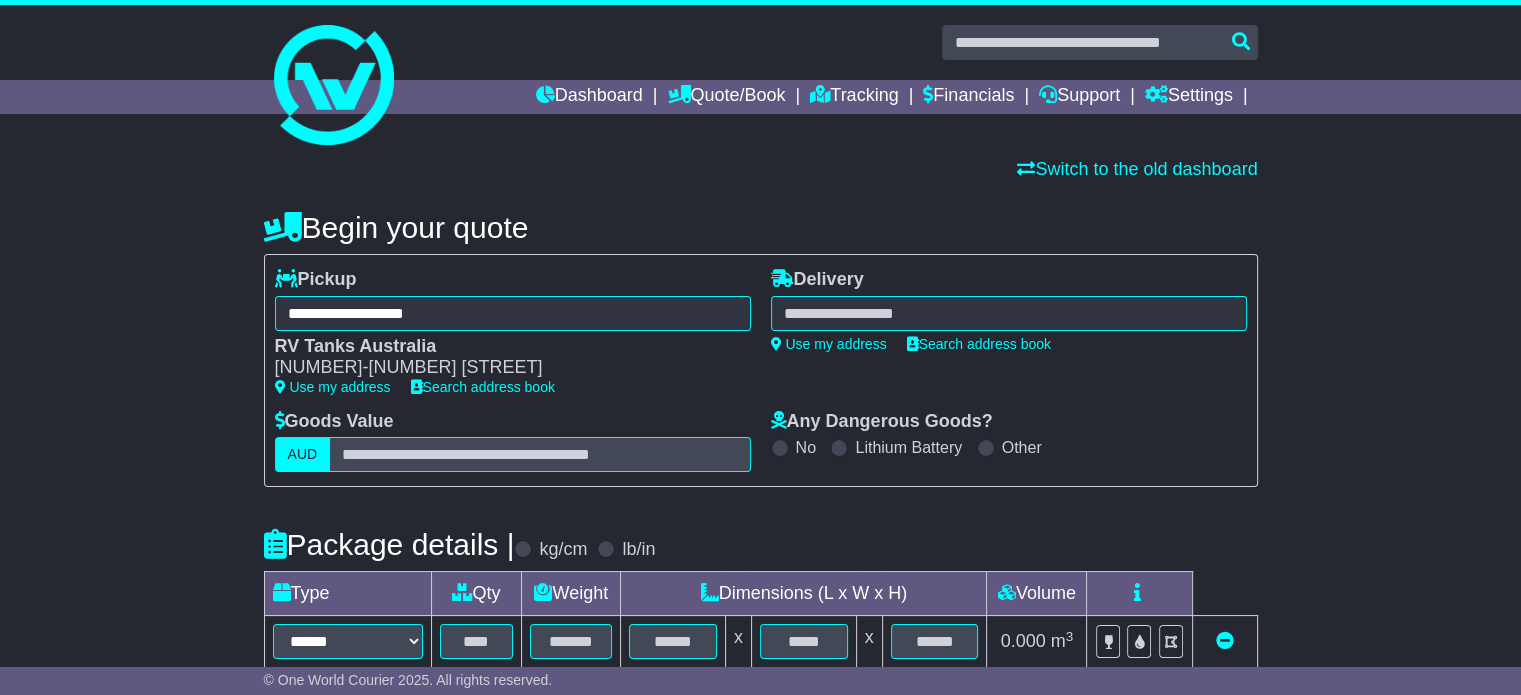 click at bounding box center [1009, 313] 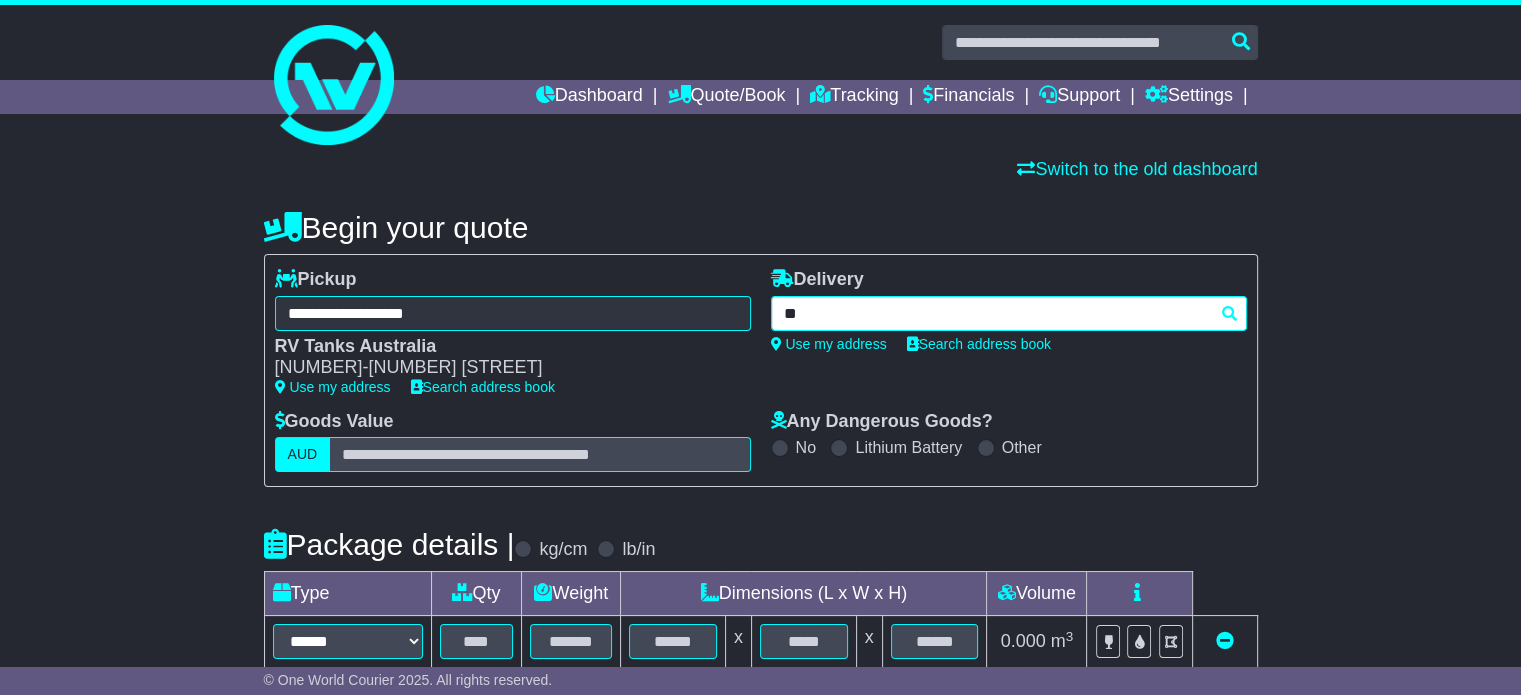 type on "***" 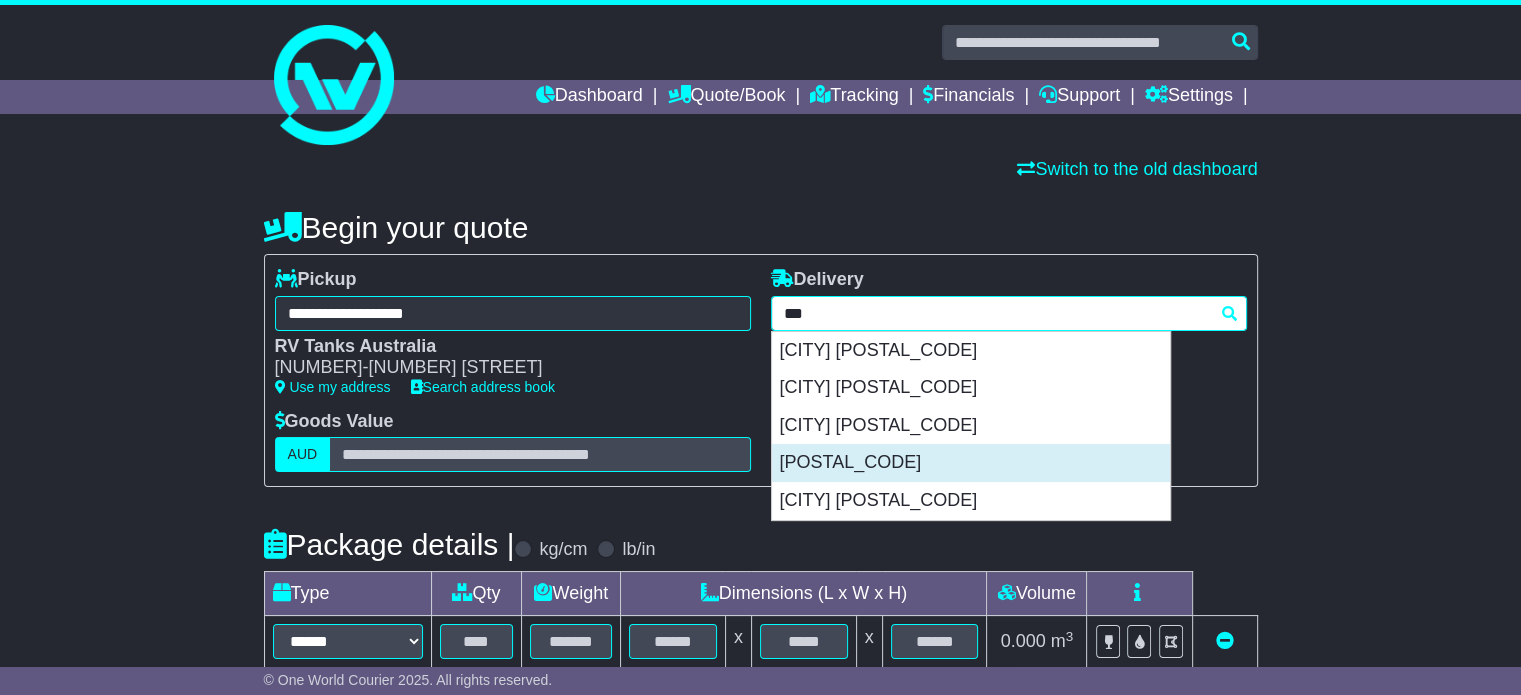click on "UKI 2484" at bounding box center (971, 463) 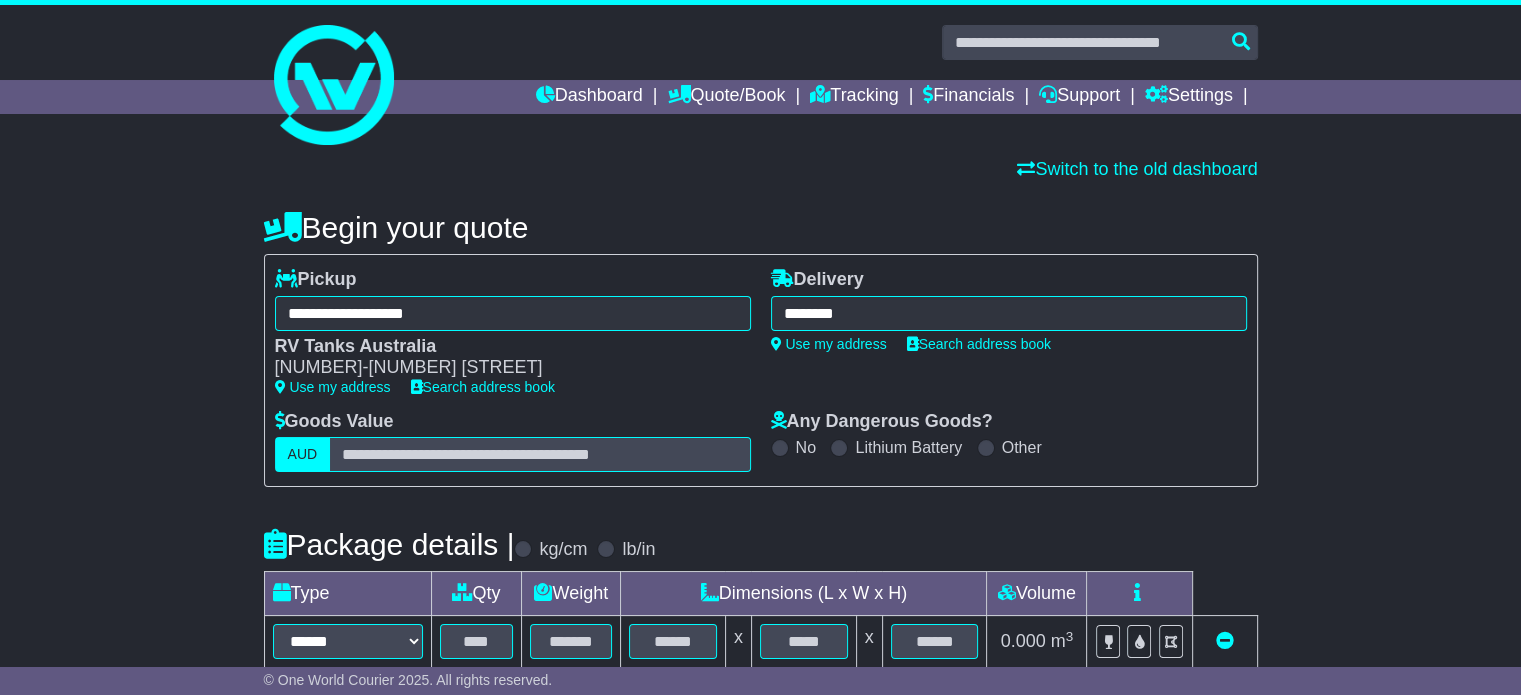 type on "**********" 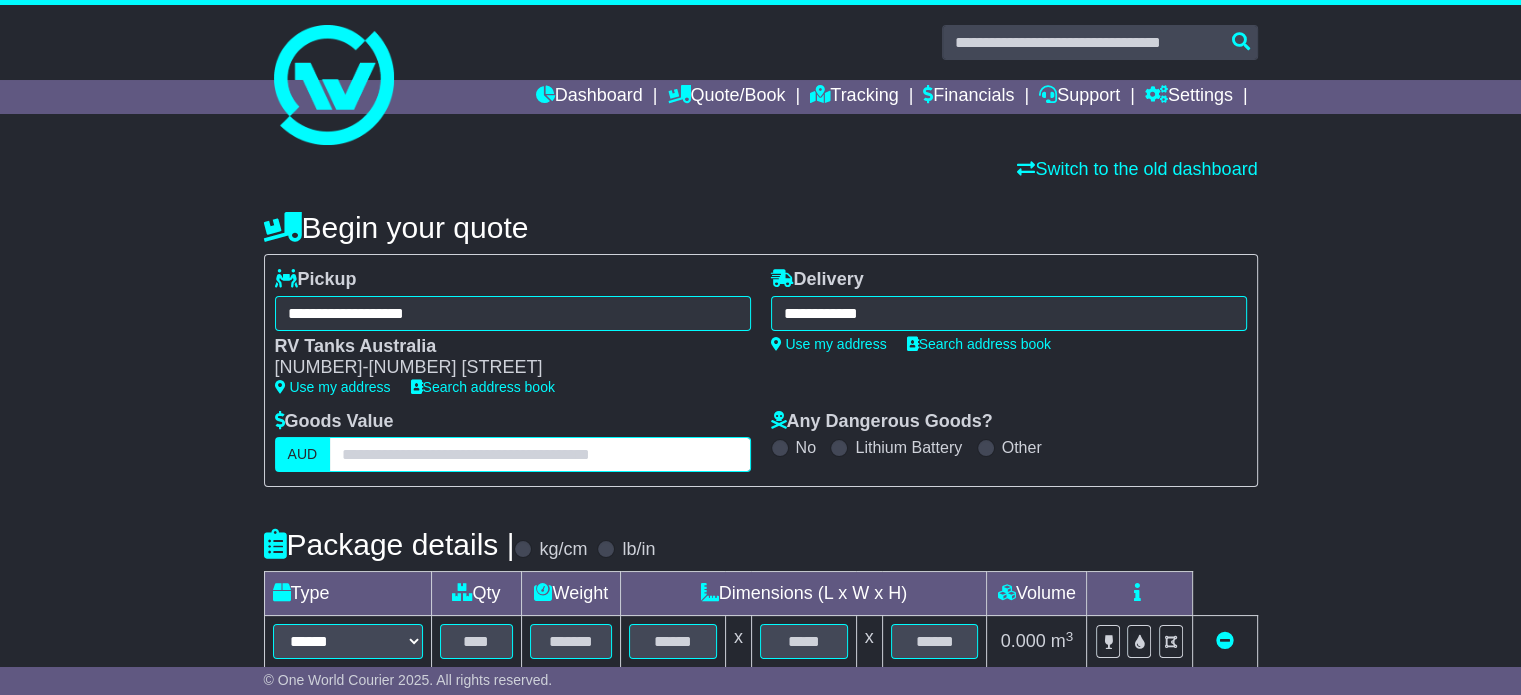 click at bounding box center (539, 454) 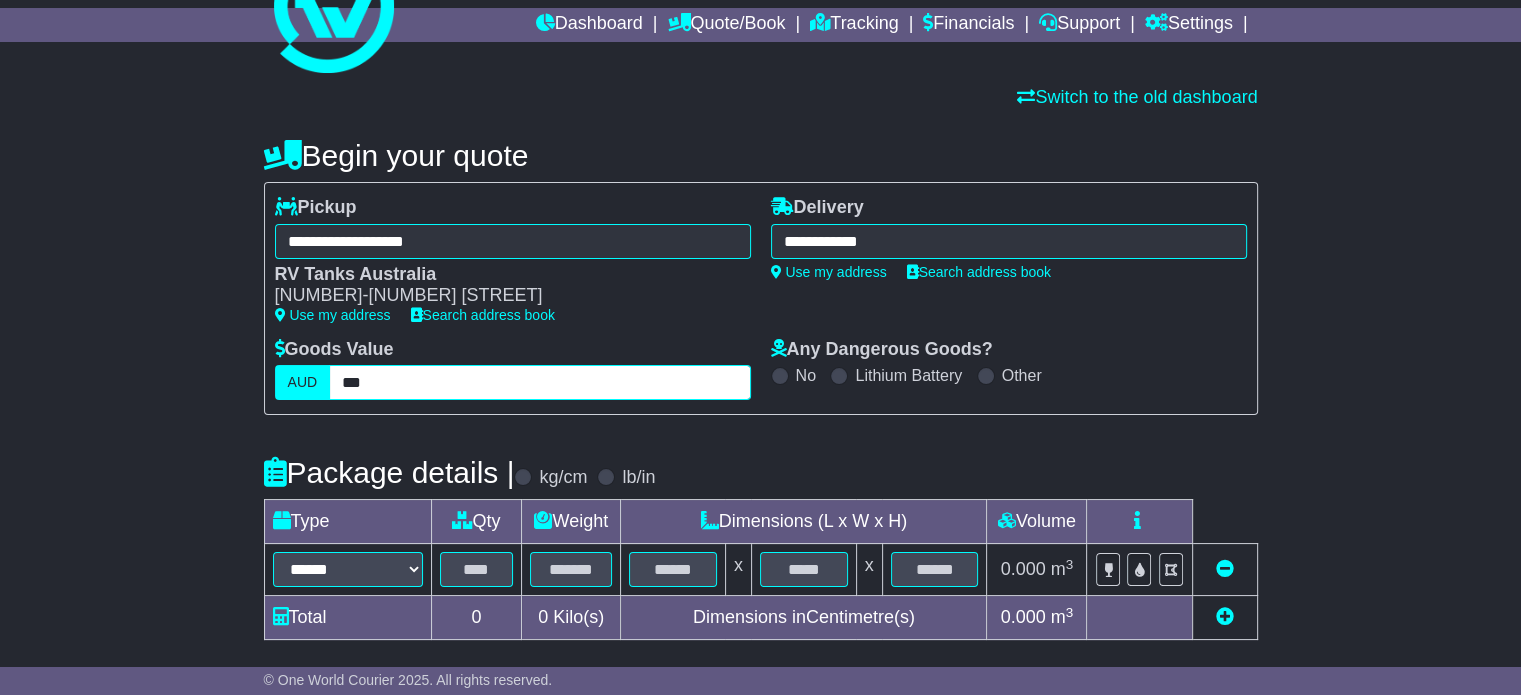 scroll, scrollTop: 200, scrollLeft: 0, axis: vertical 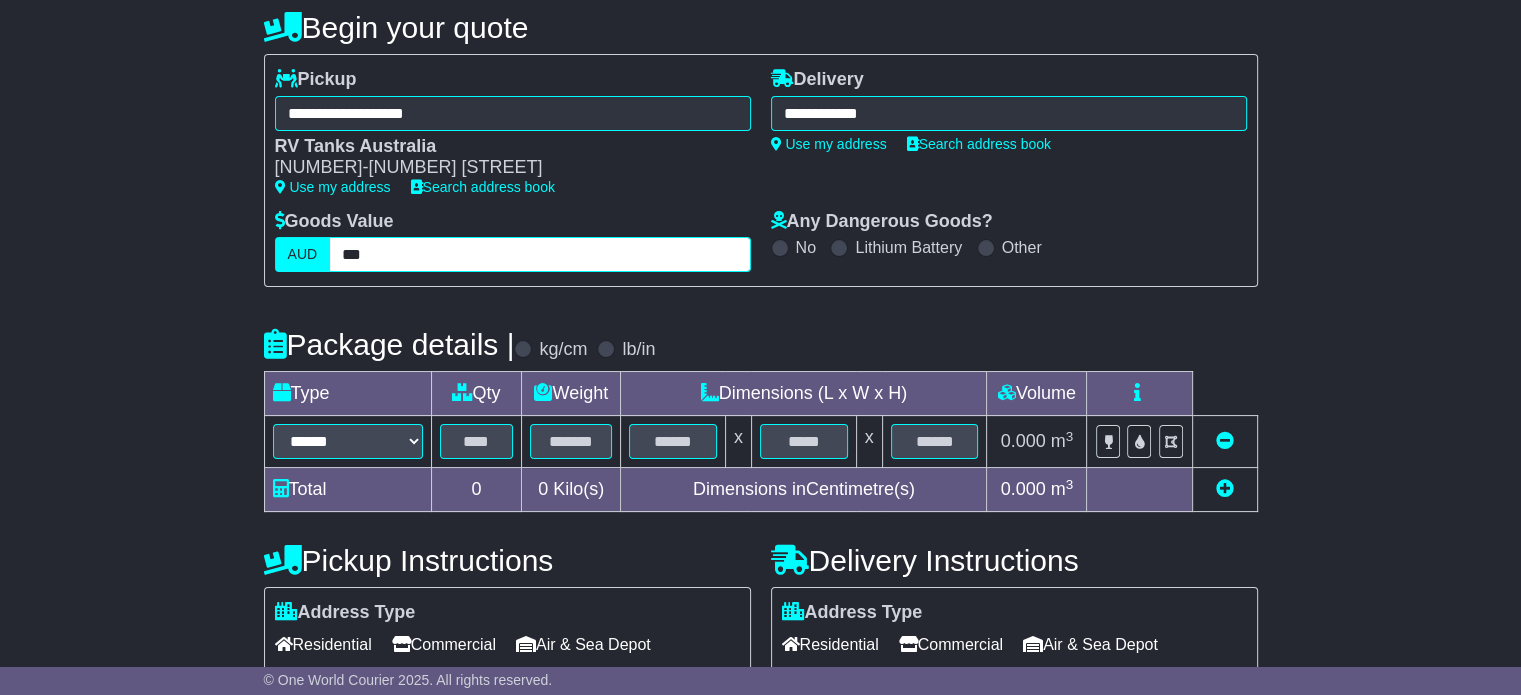 type on "***" 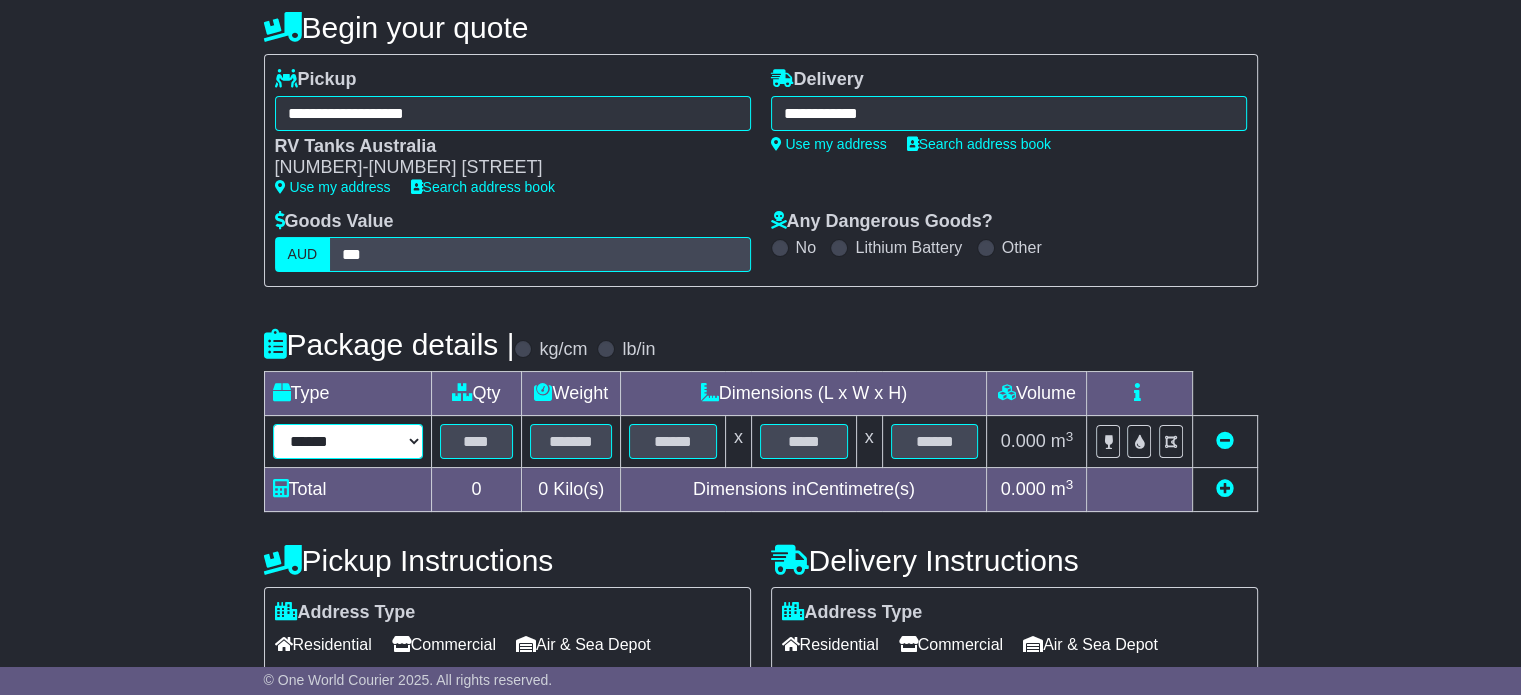 click on "****** ****** *** ******** ***** **** **** ****** *** *******" at bounding box center (348, 441) 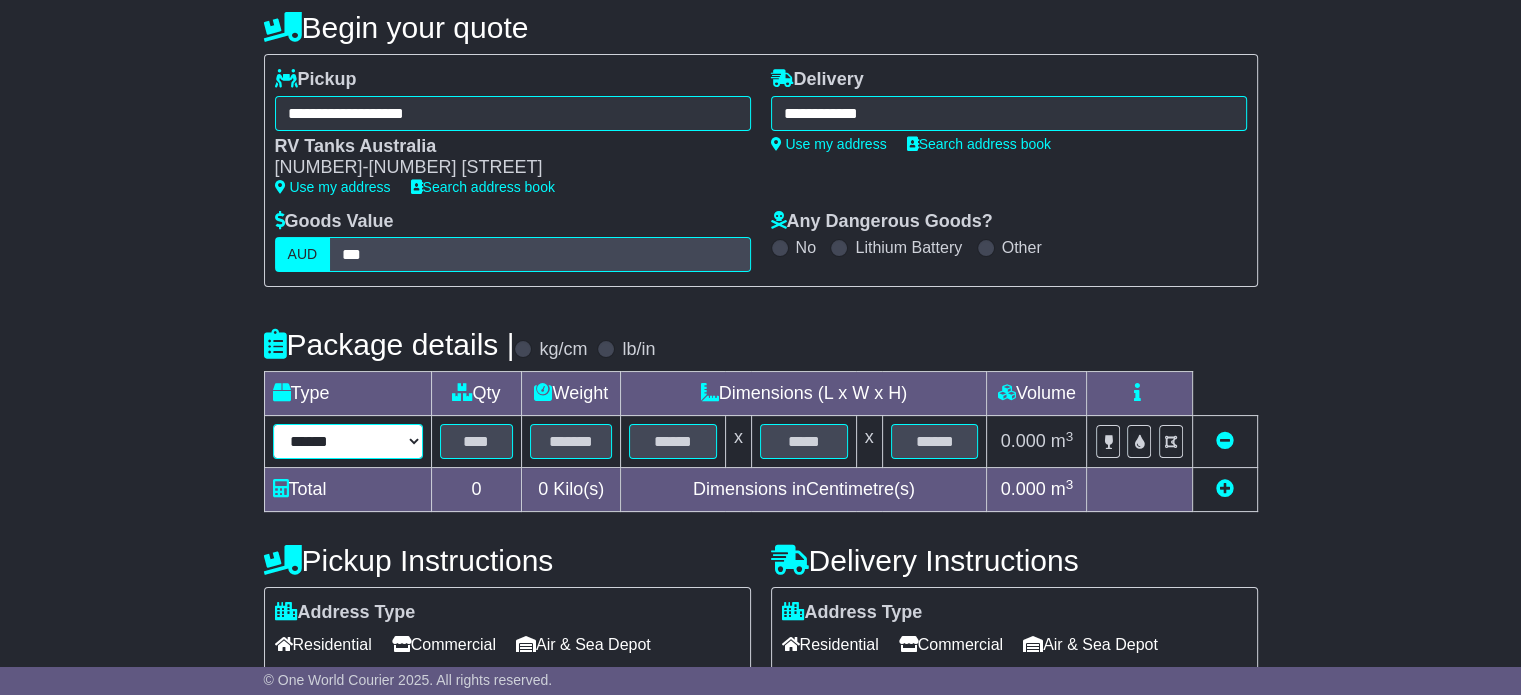 select on "*****" 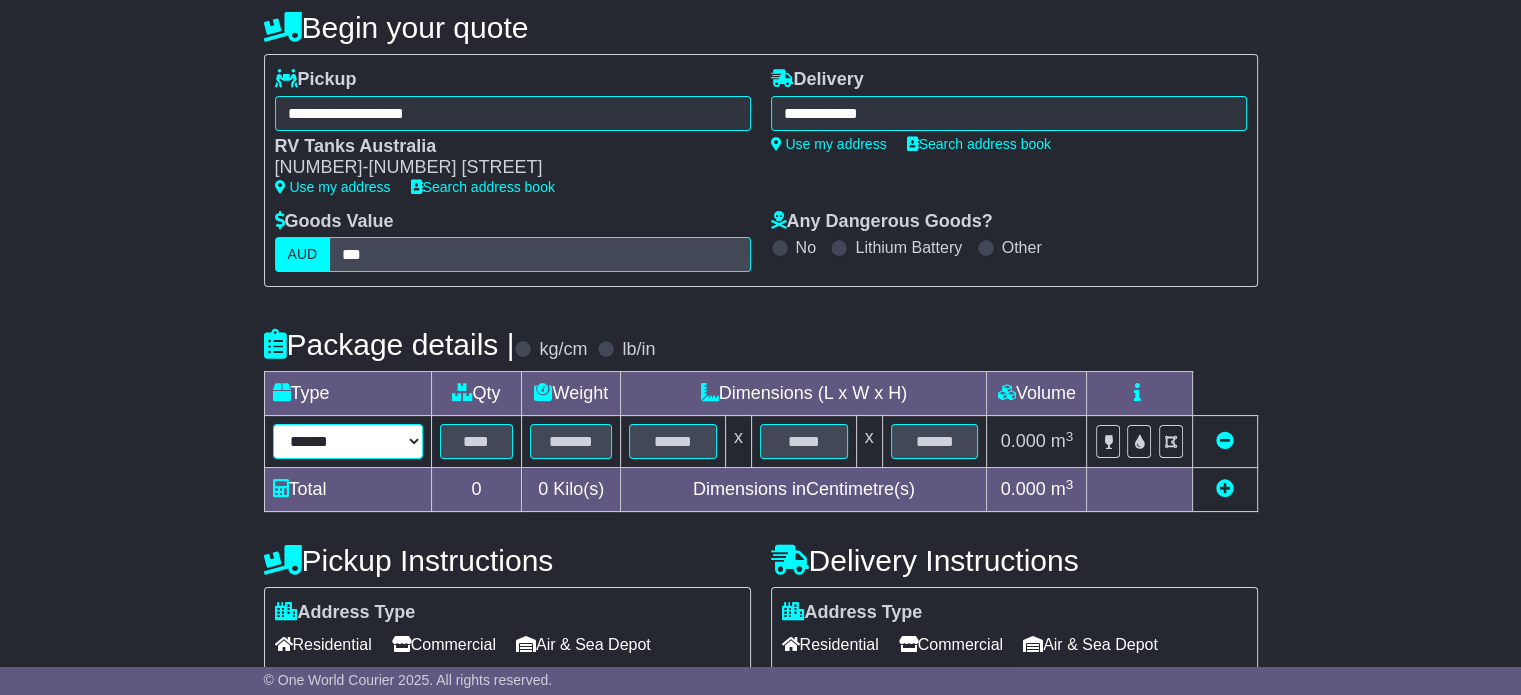 click on "****** ****** *** ******** ***** **** **** ****** *** *******" at bounding box center (348, 441) 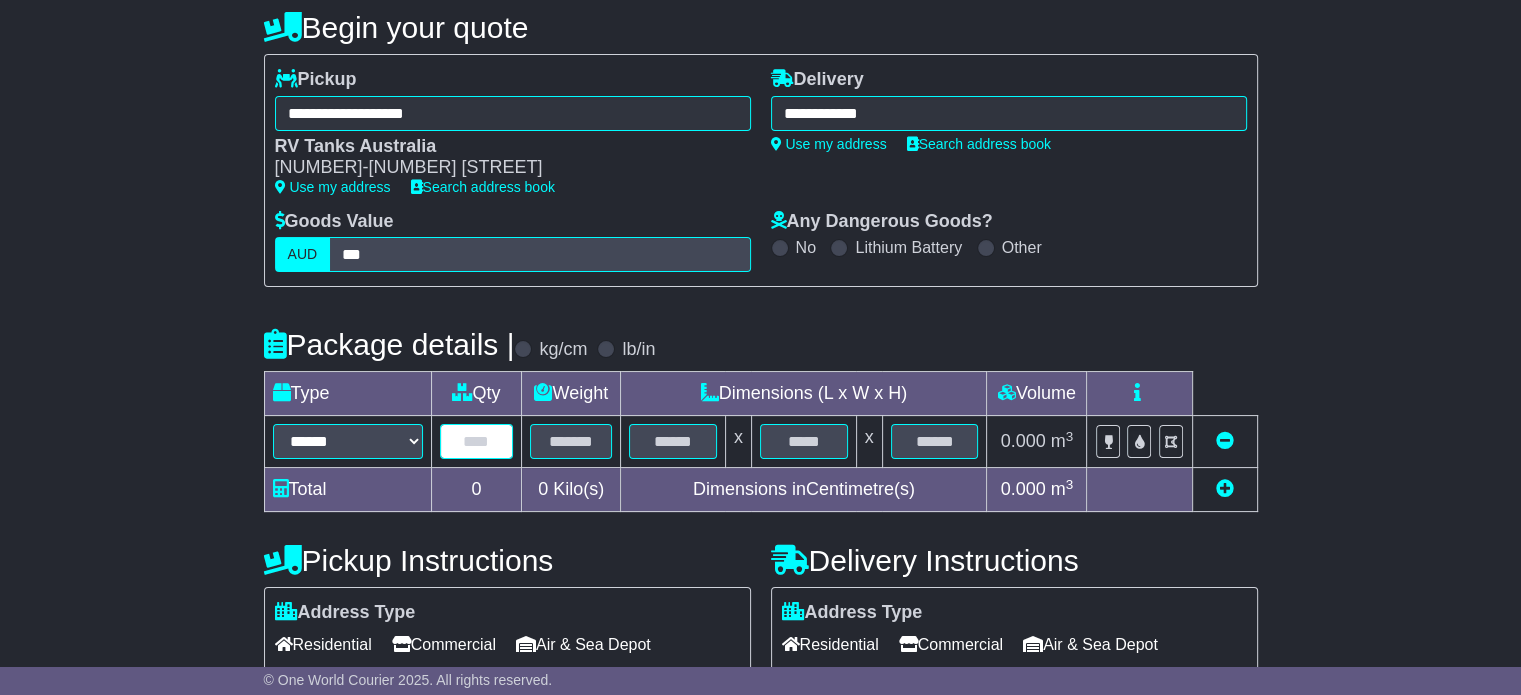 click at bounding box center [477, 441] 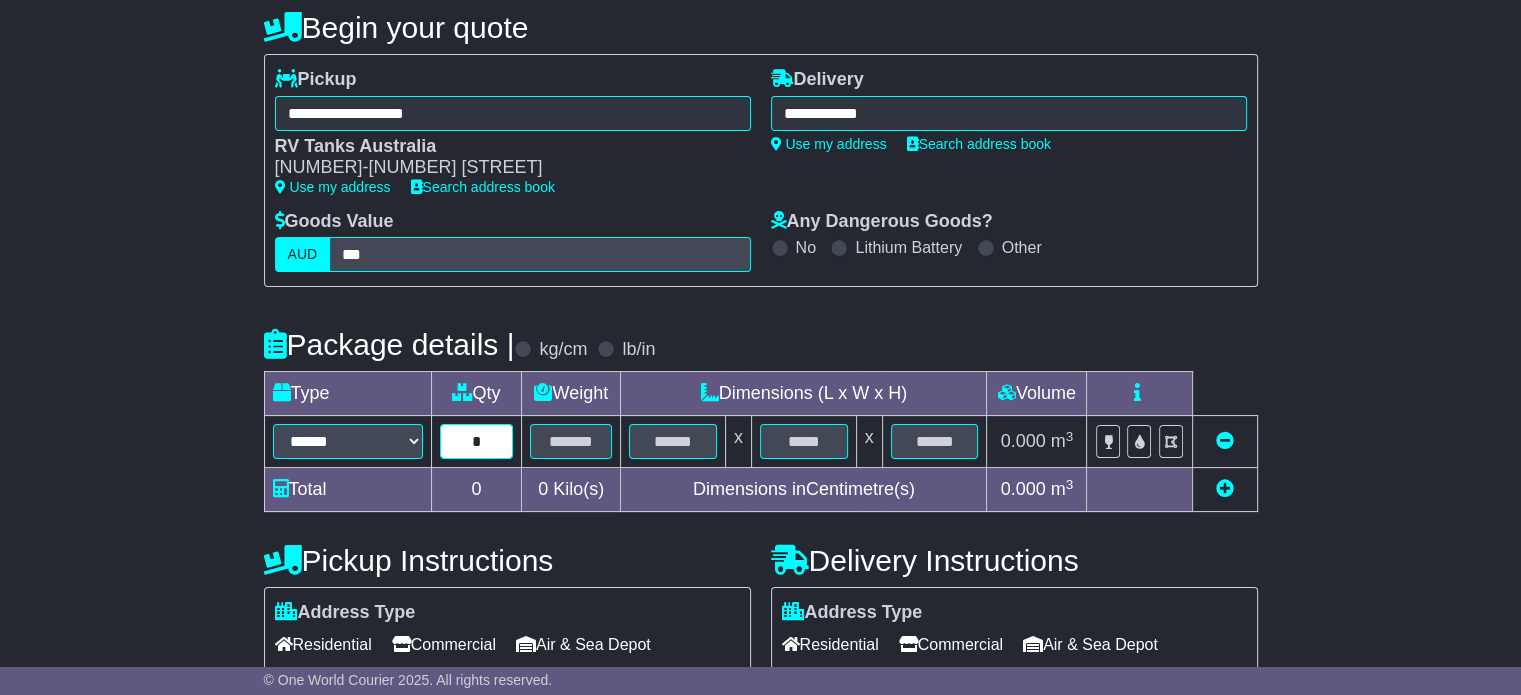 type on "*" 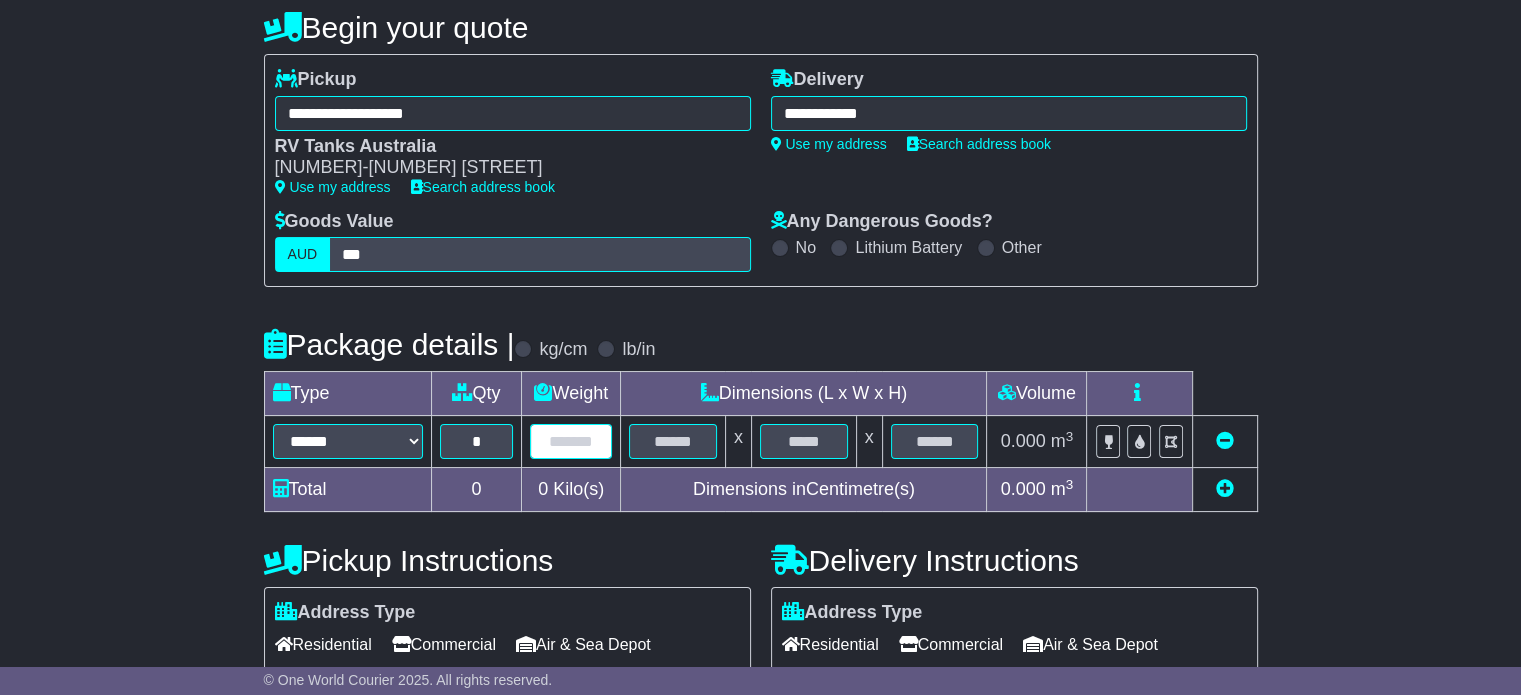 click at bounding box center [571, 441] 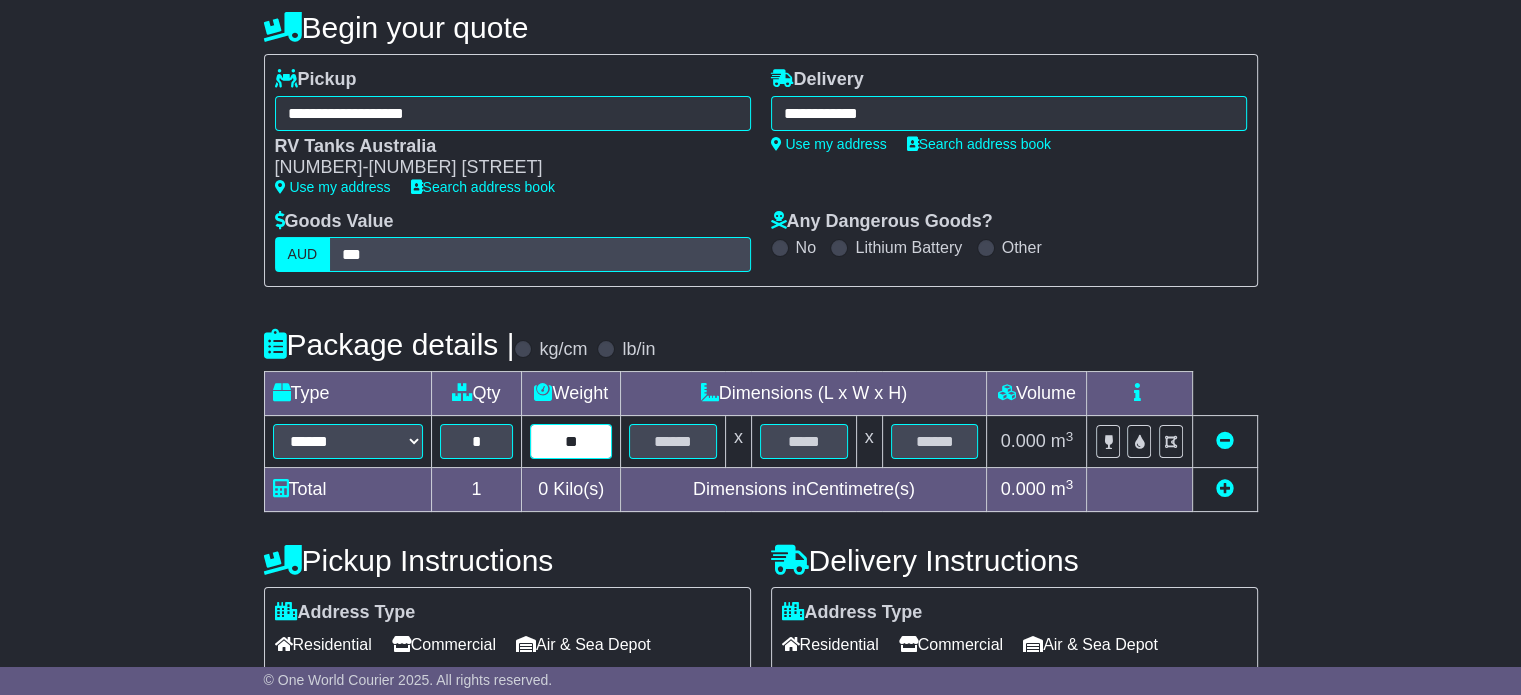 type on "**" 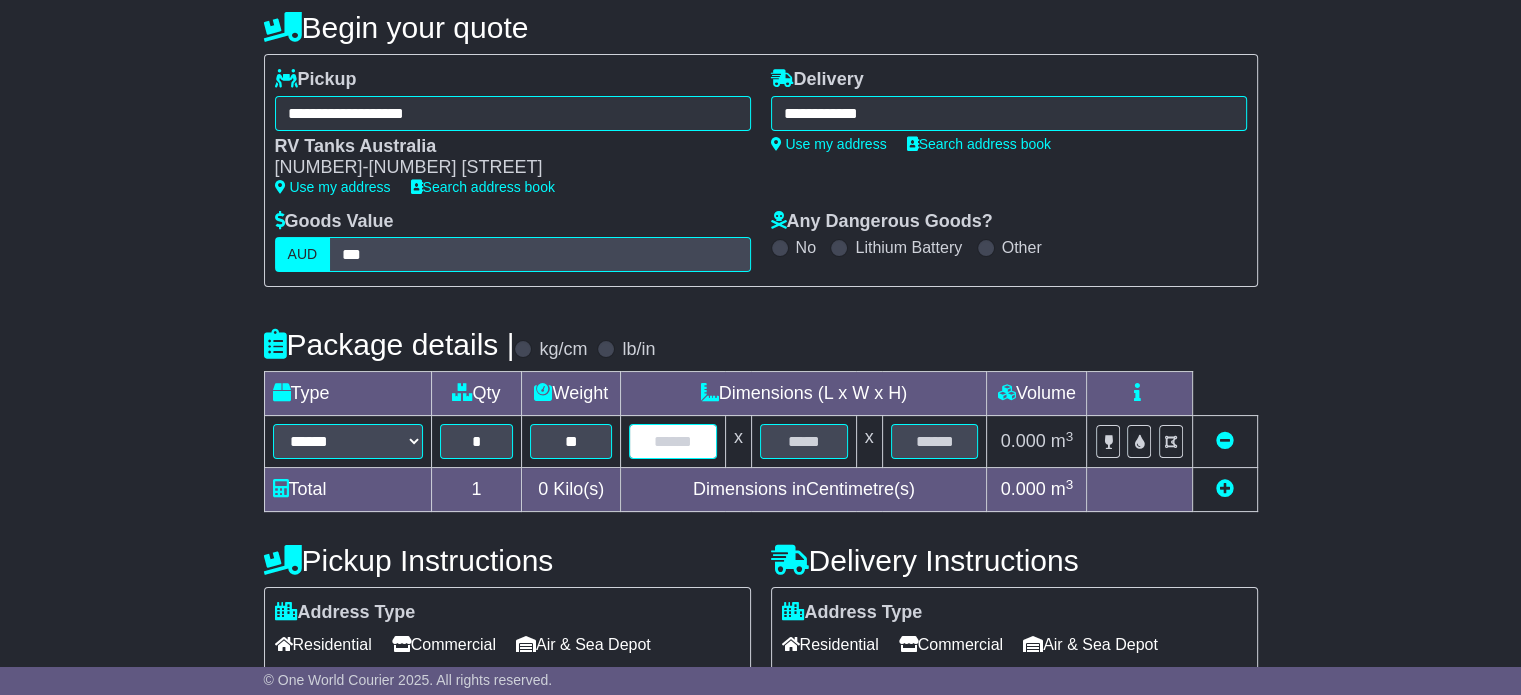 click at bounding box center [673, 441] 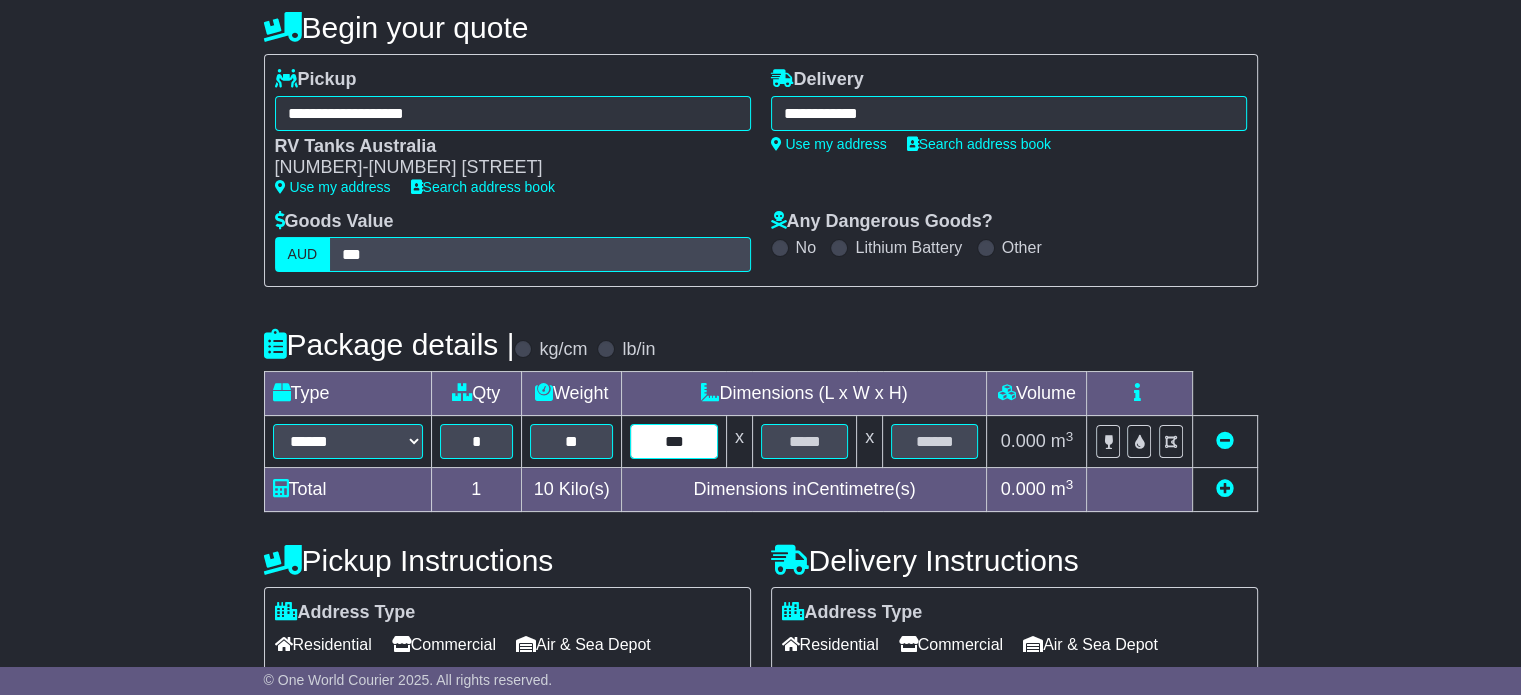 type on "***" 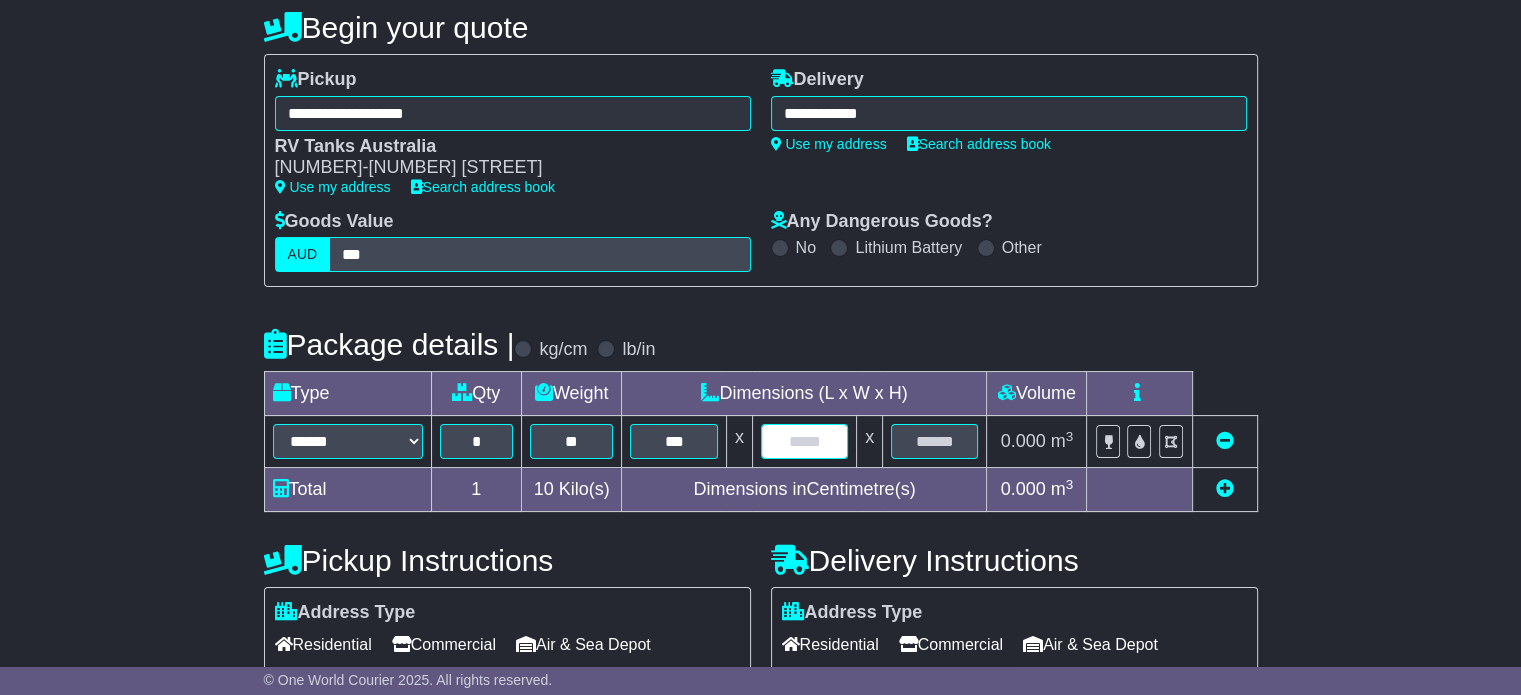 click at bounding box center (804, 441) 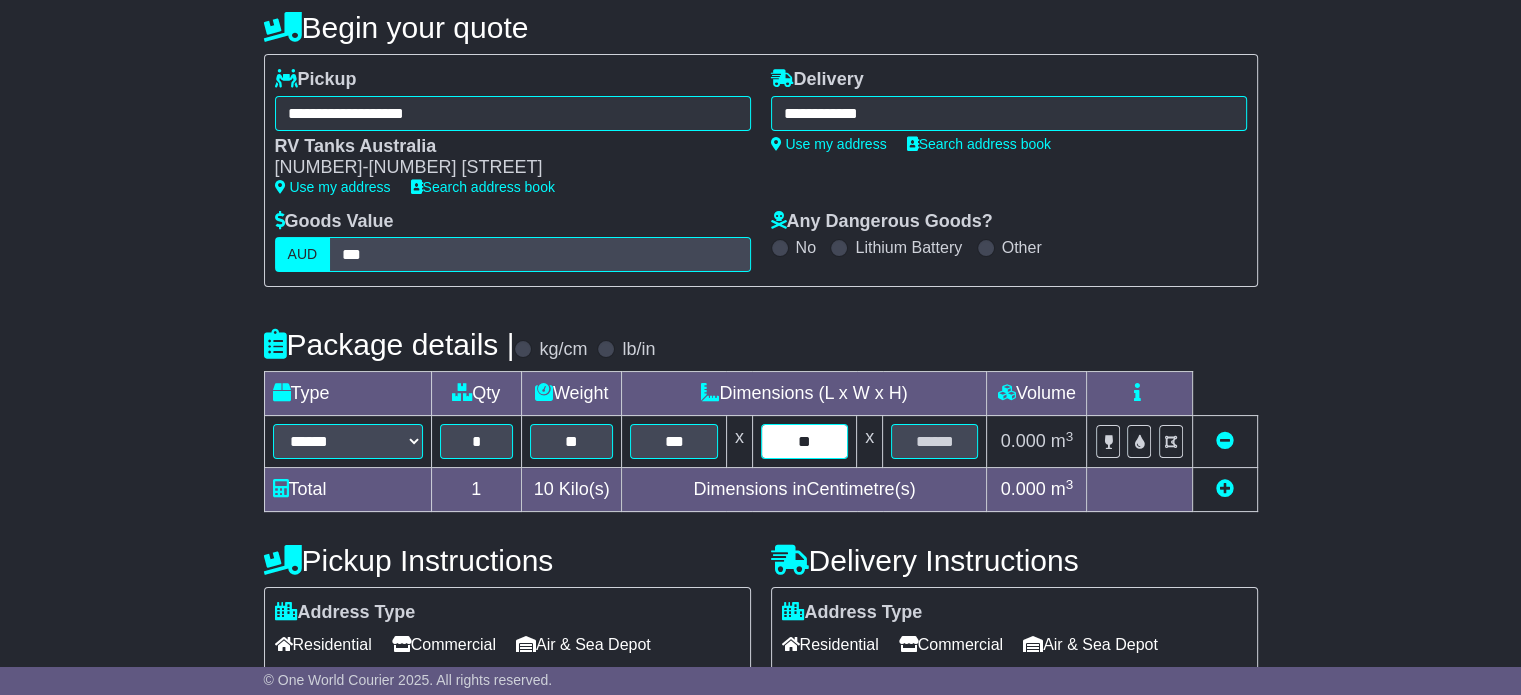 type on "**" 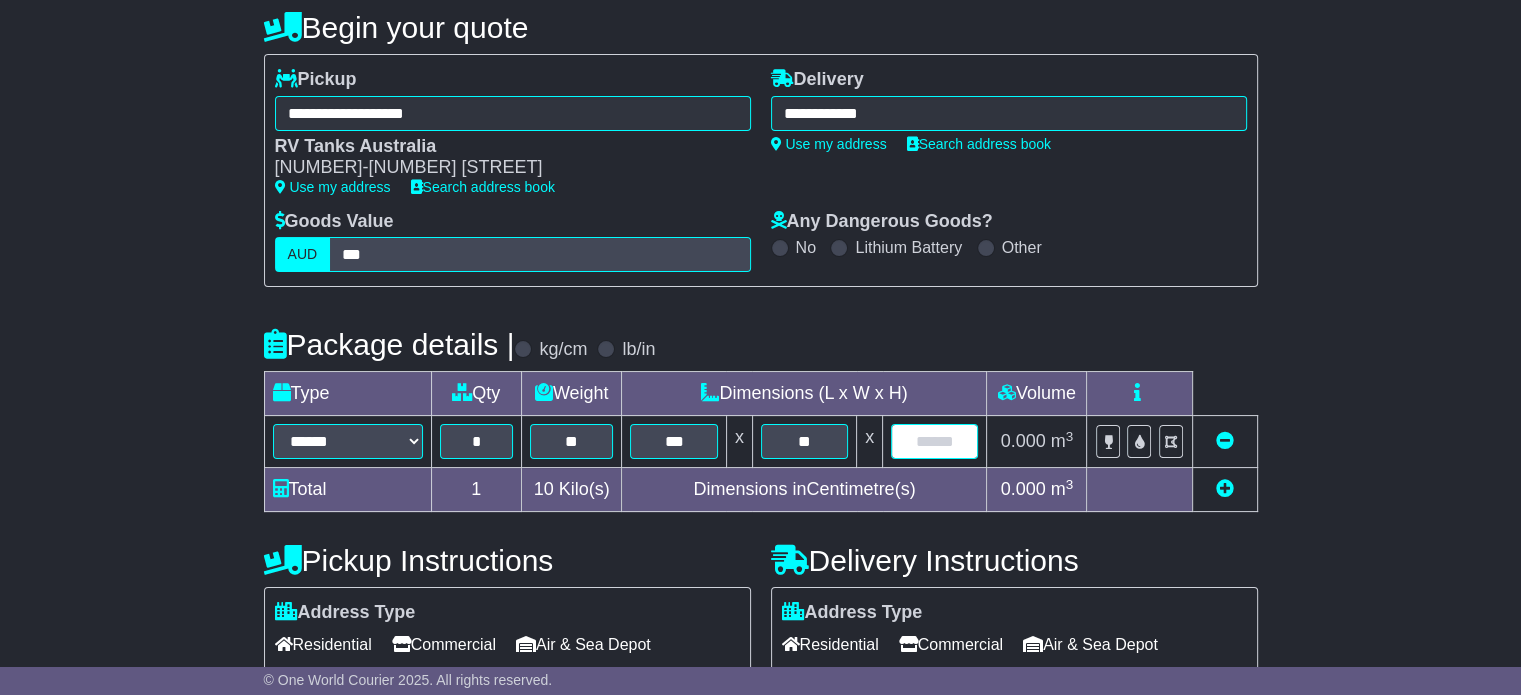 click at bounding box center (934, 441) 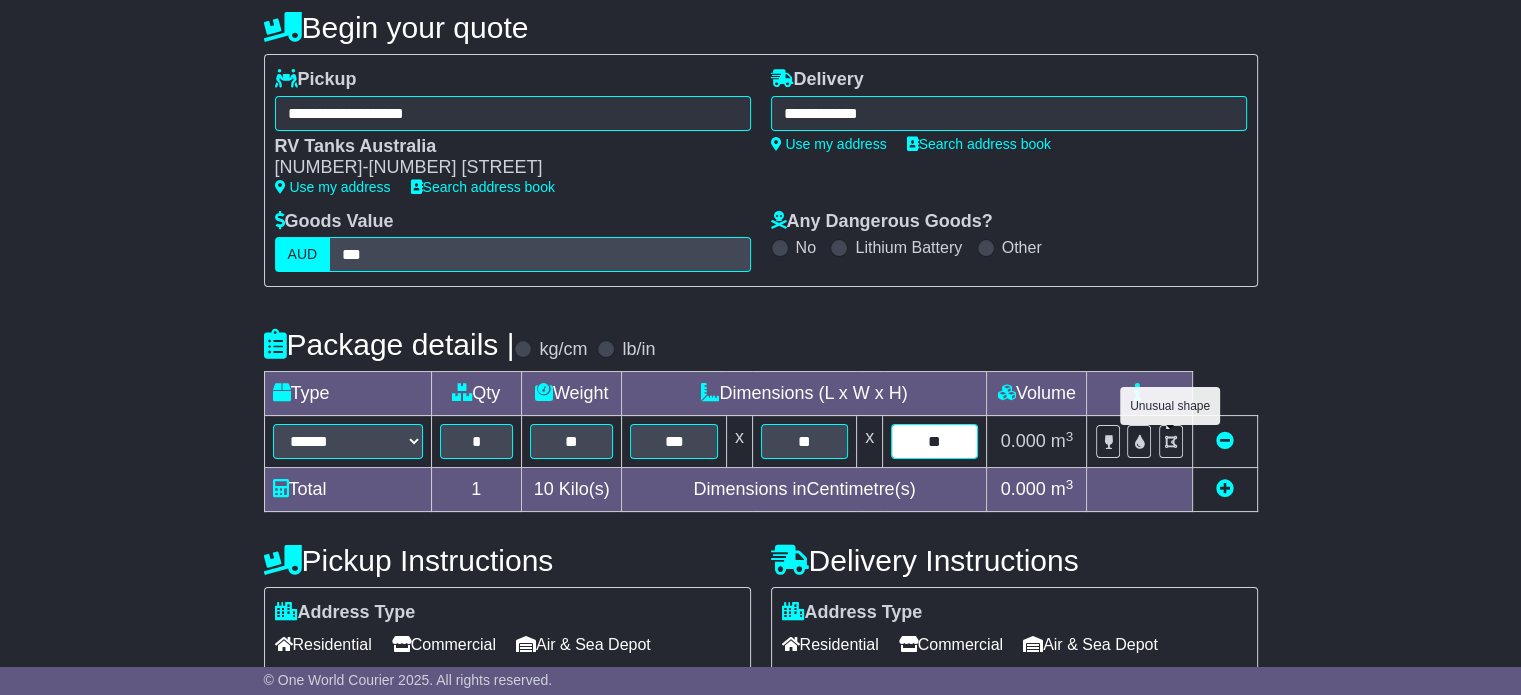 type on "**" 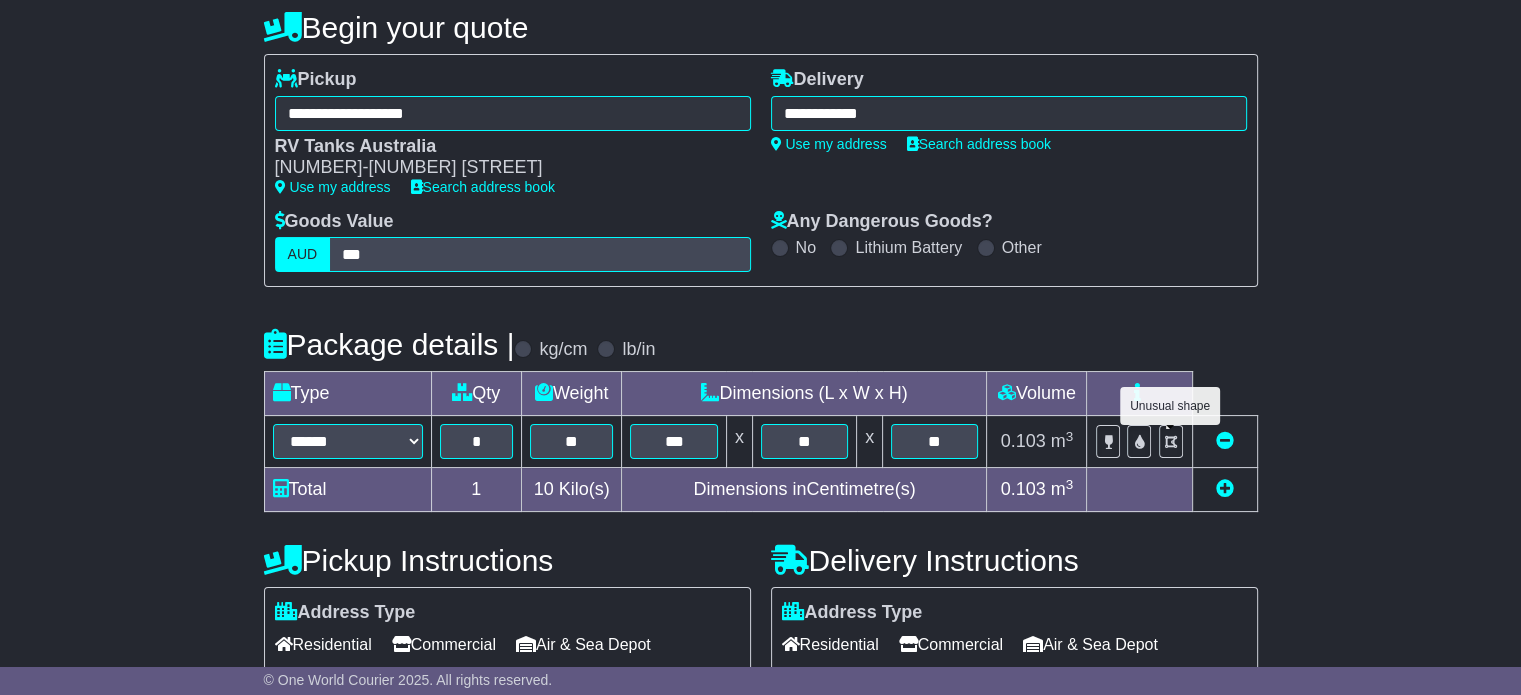 click at bounding box center (1171, 442) 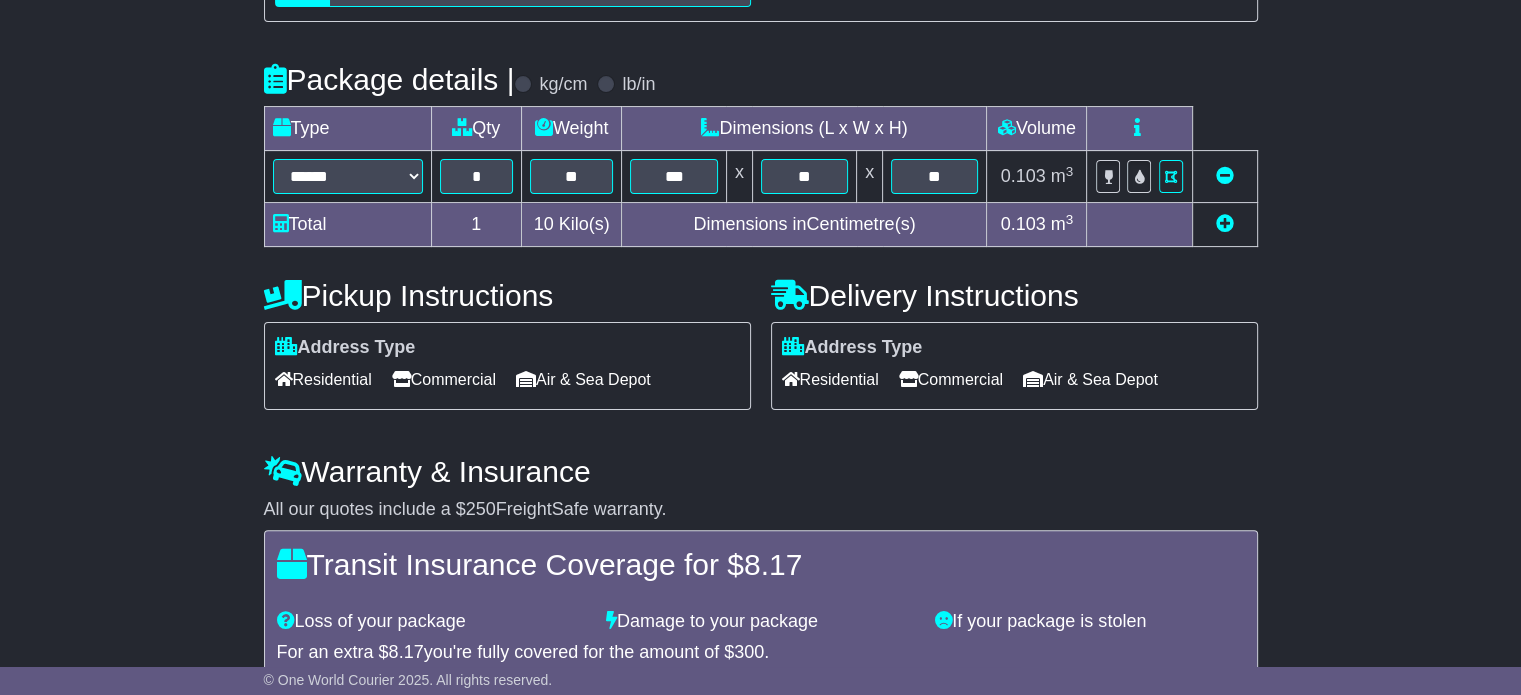 scroll, scrollTop: 500, scrollLeft: 0, axis: vertical 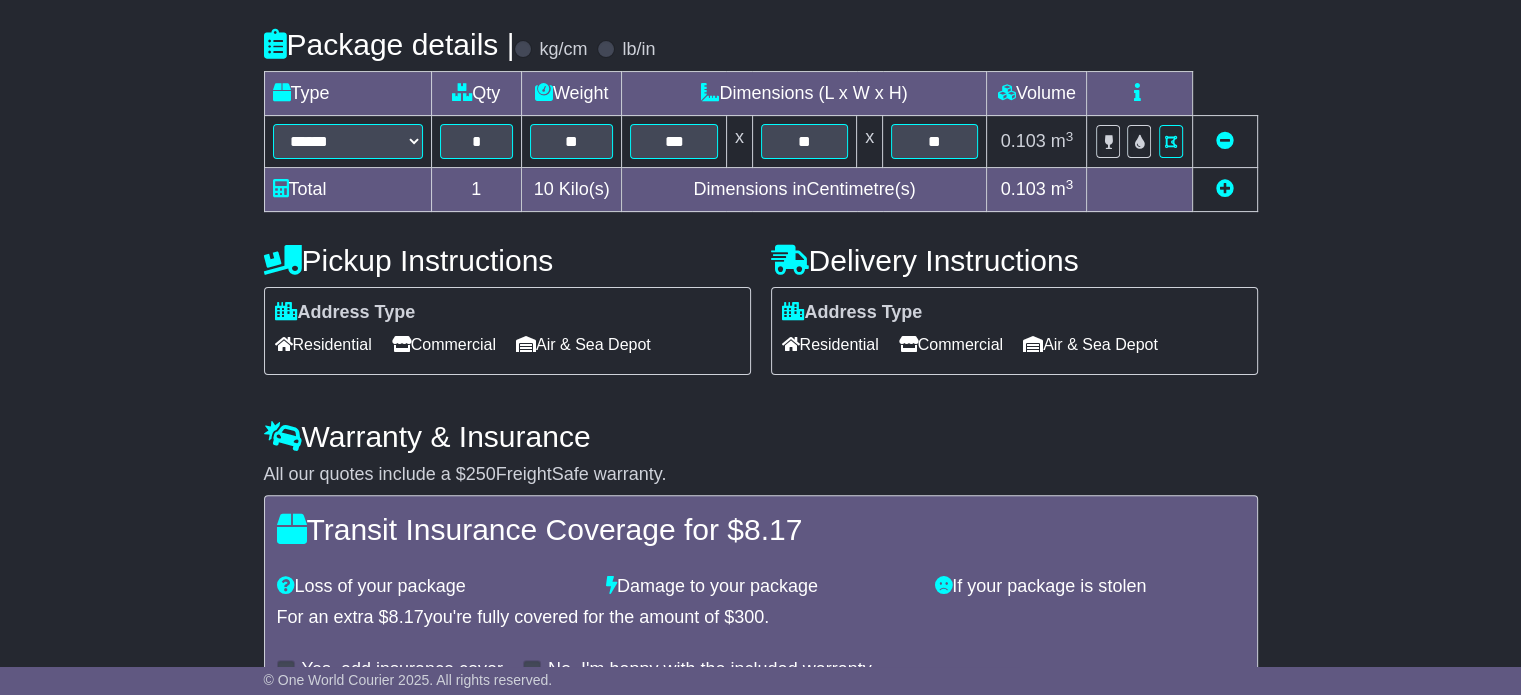 click on "Residential" at bounding box center (830, 344) 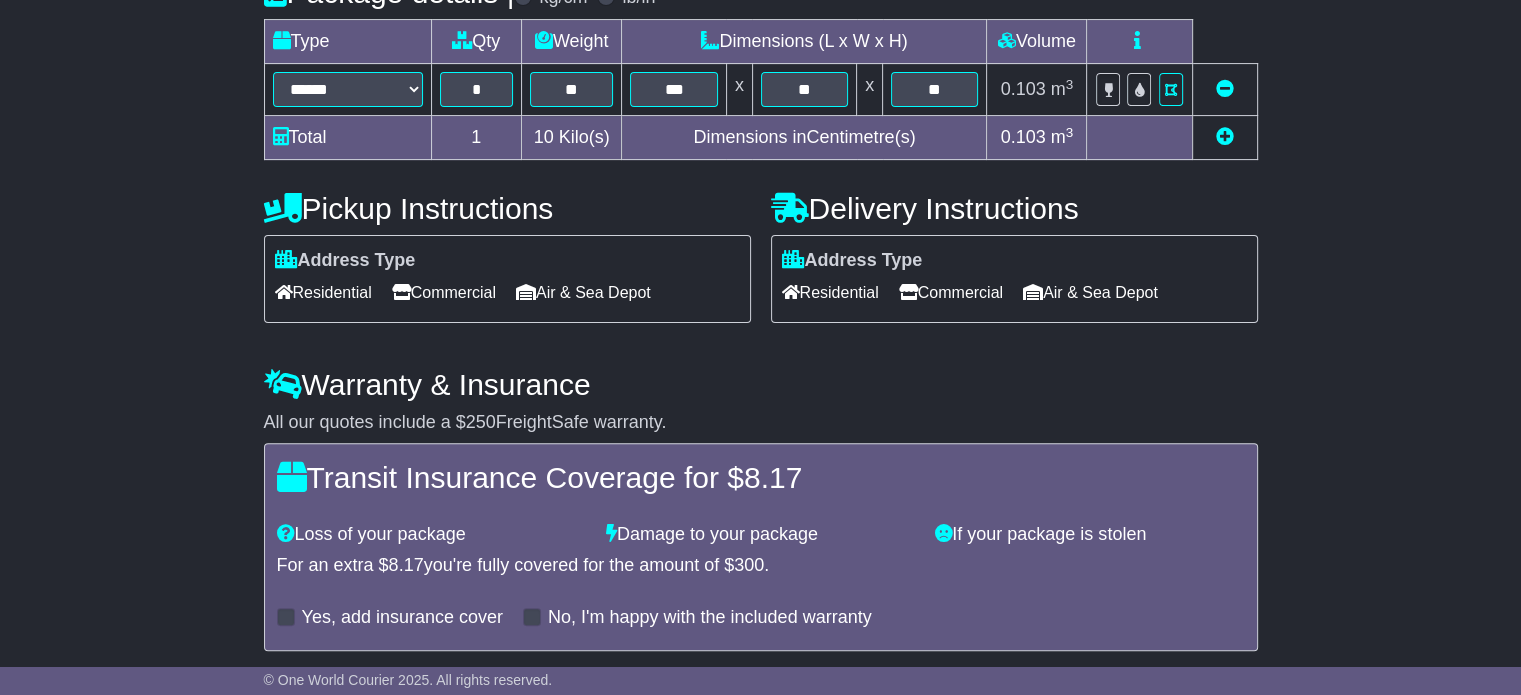 scroll, scrollTop: 622, scrollLeft: 0, axis: vertical 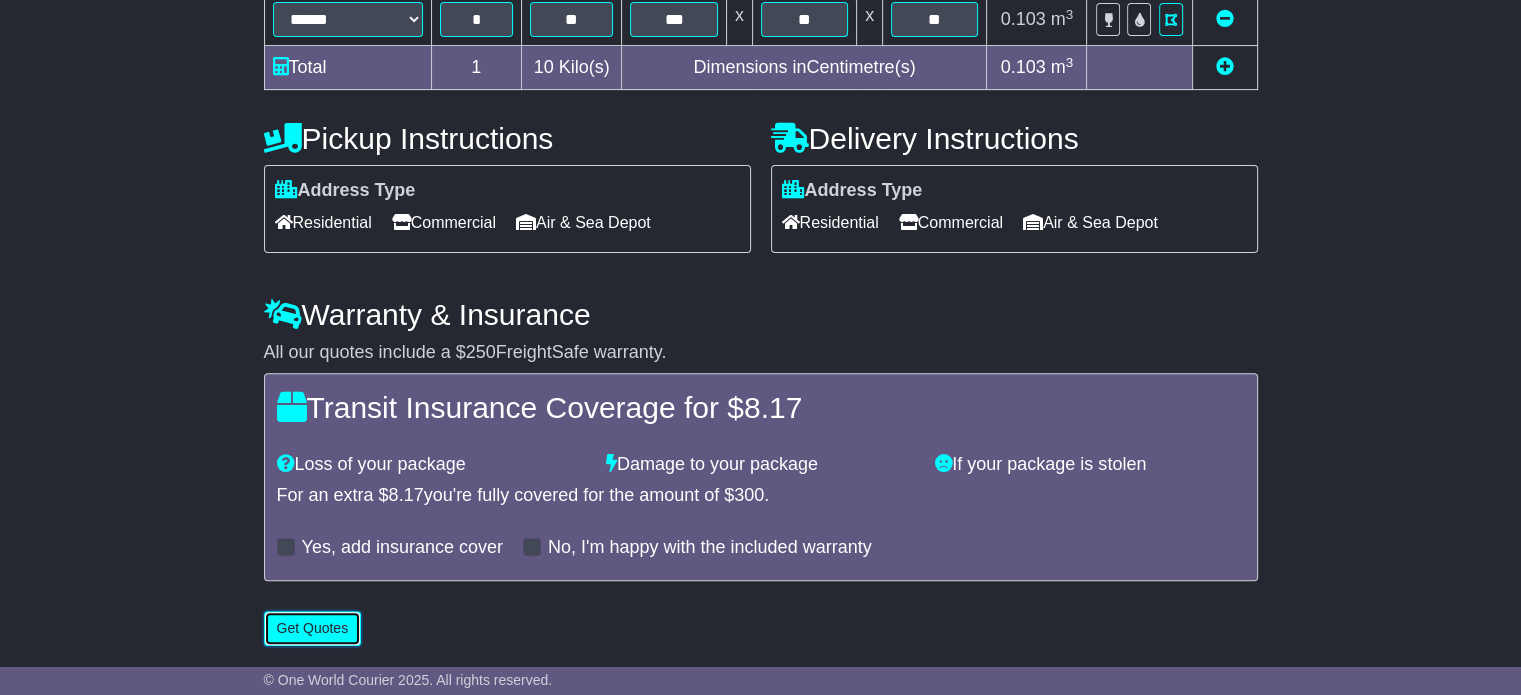 click on "Get Quotes" at bounding box center [313, 628] 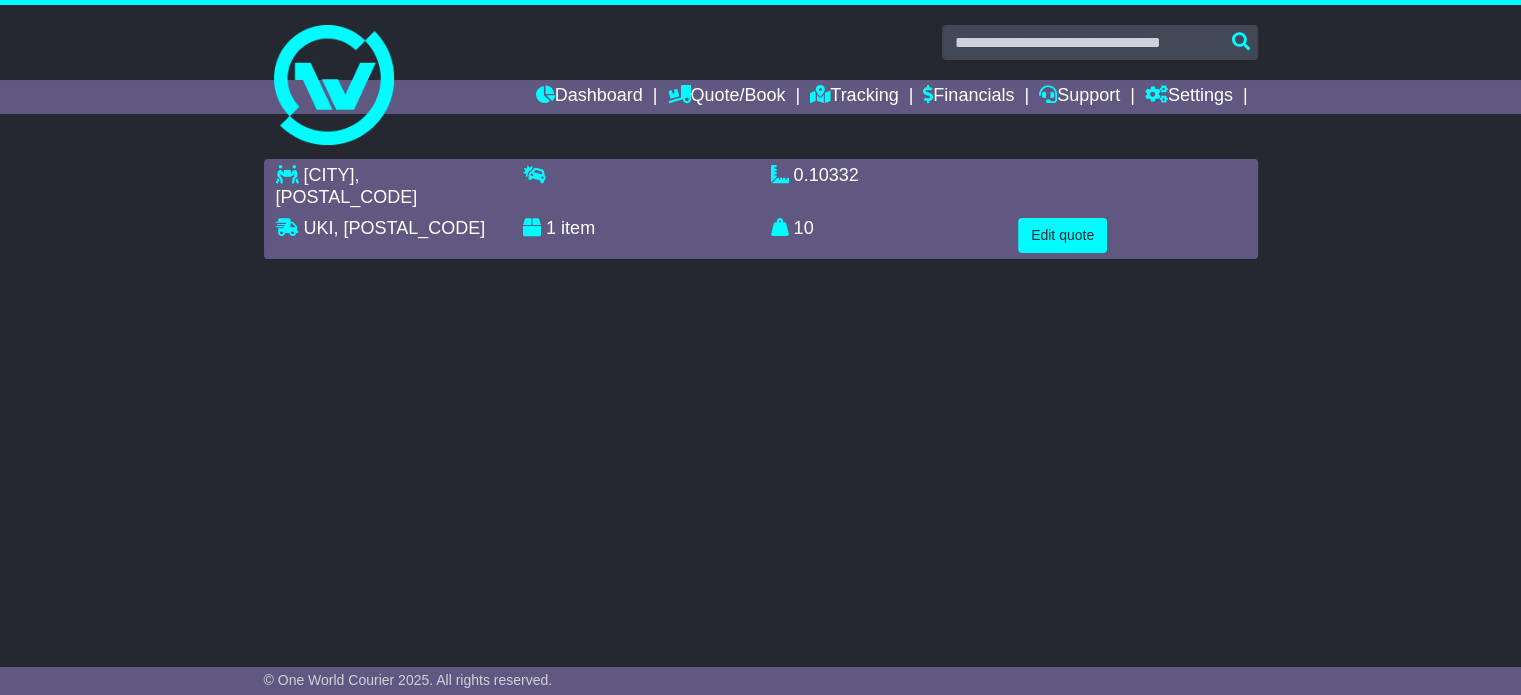 scroll, scrollTop: 0, scrollLeft: 0, axis: both 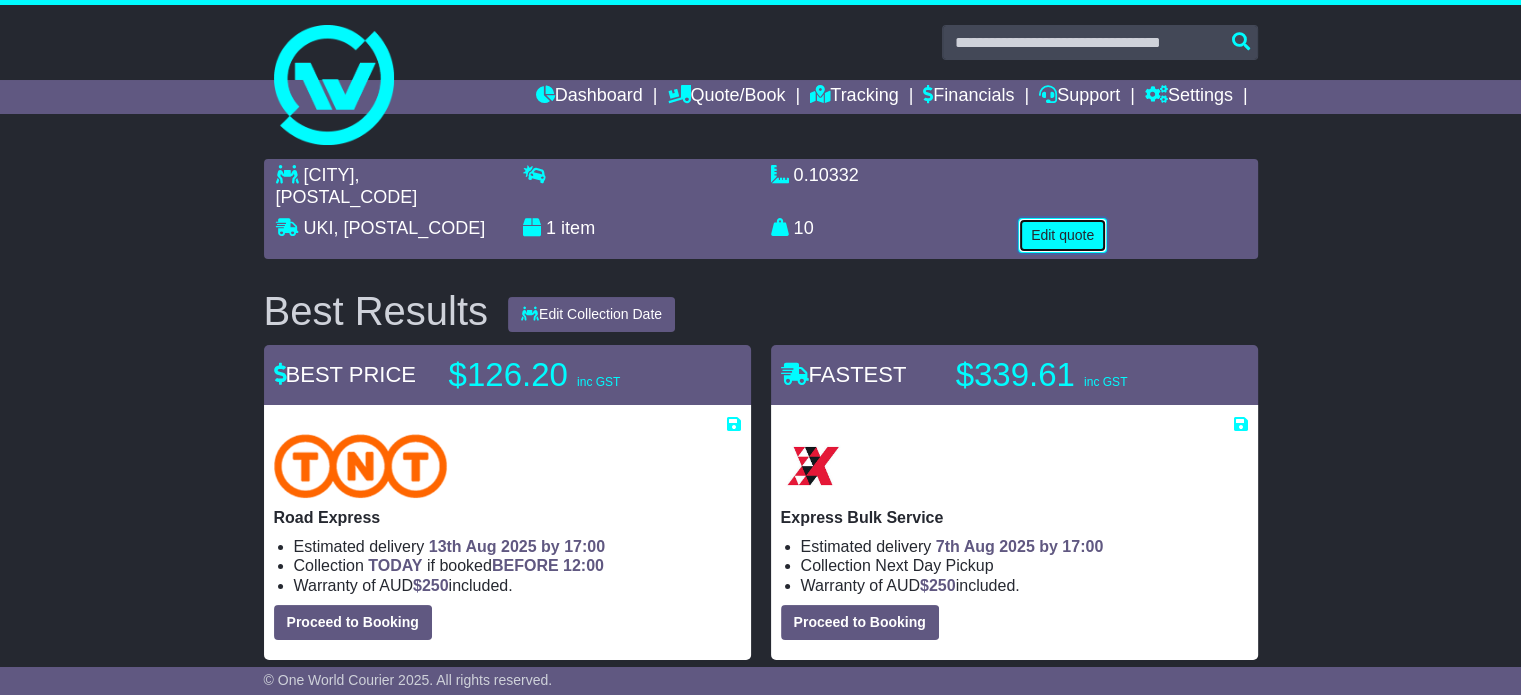 click on "Edit quote" at bounding box center (1062, 235) 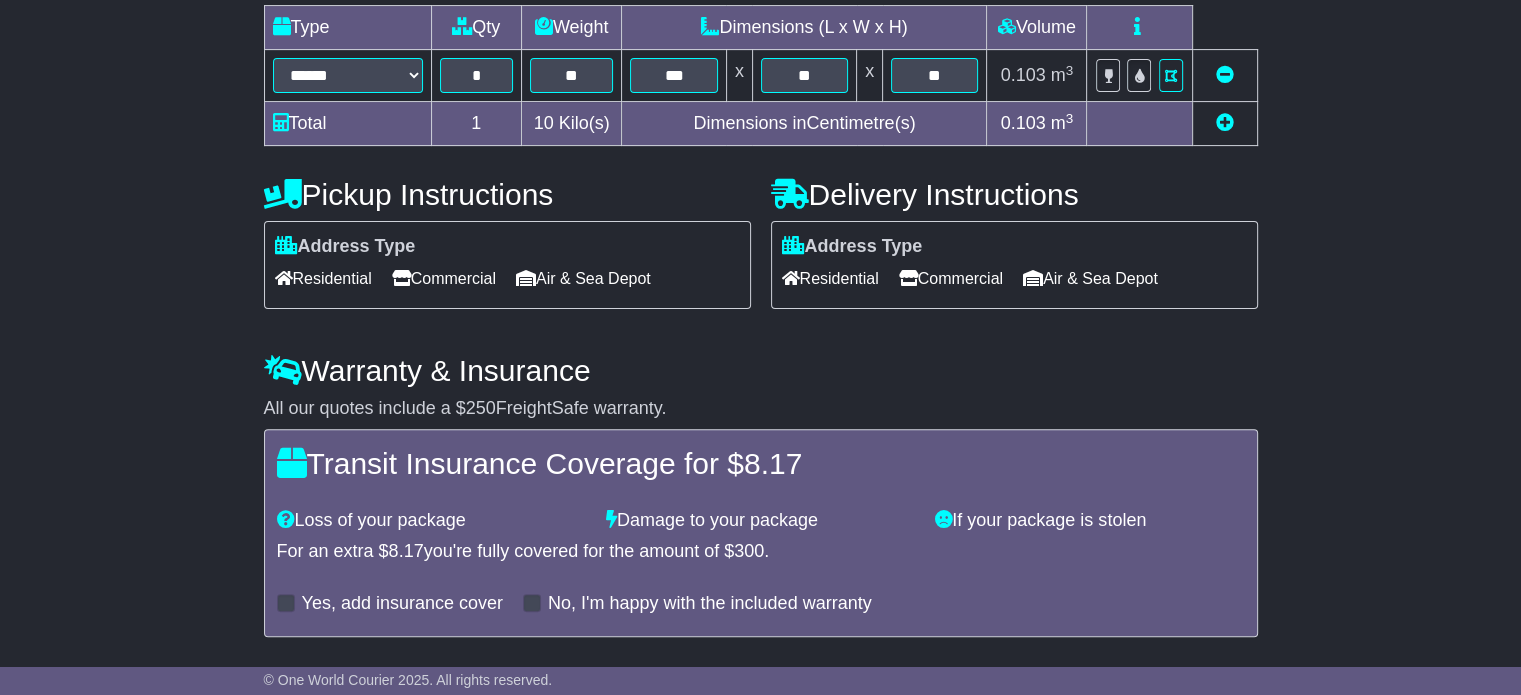 scroll, scrollTop: 622, scrollLeft: 0, axis: vertical 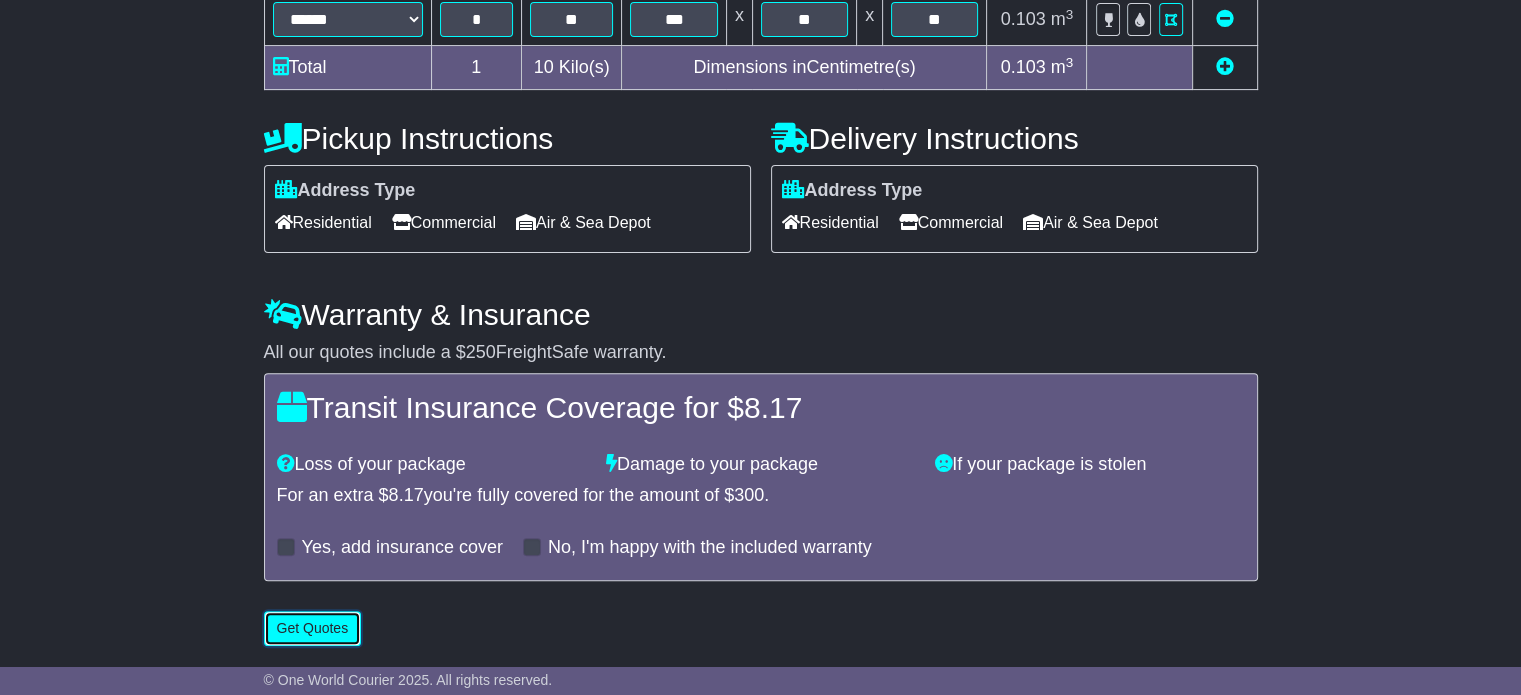 click on "Get Quotes" at bounding box center (313, 628) 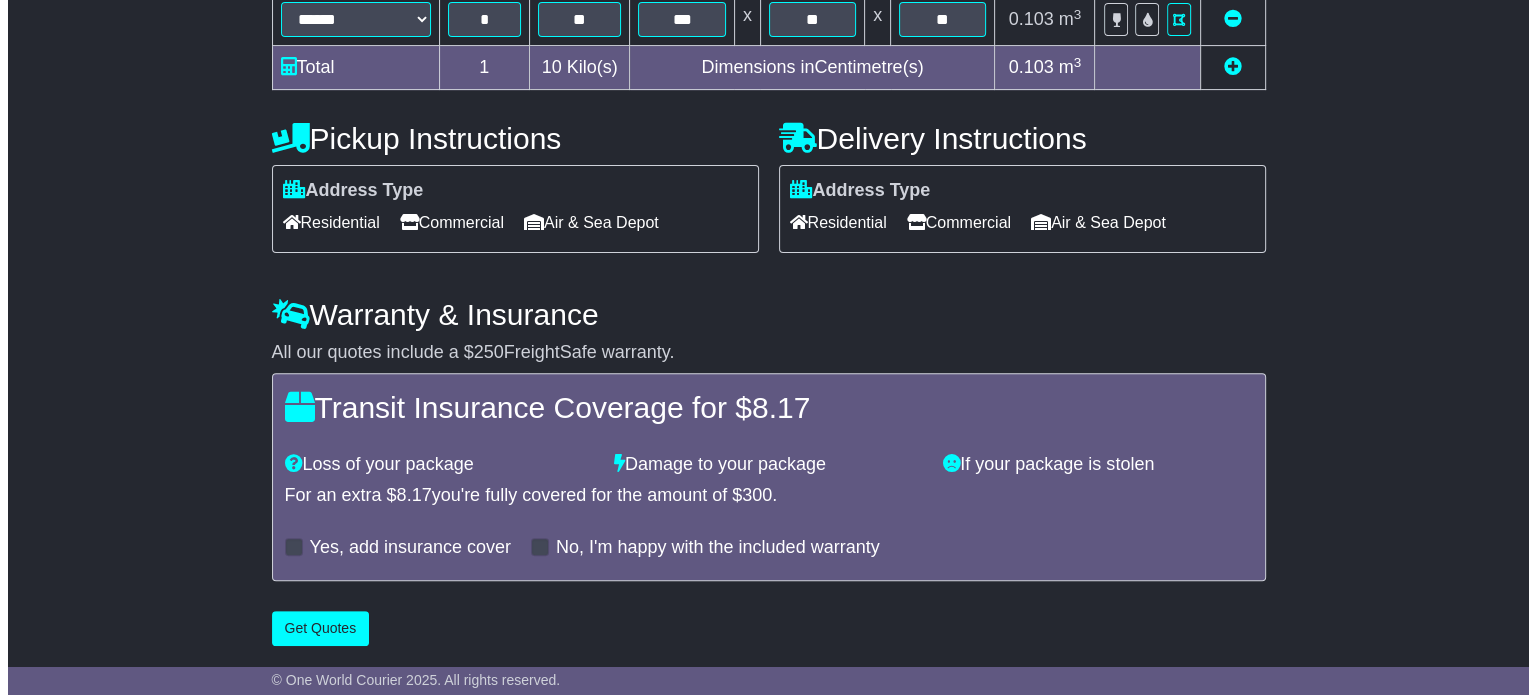 scroll, scrollTop: 0, scrollLeft: 0, axis: both 